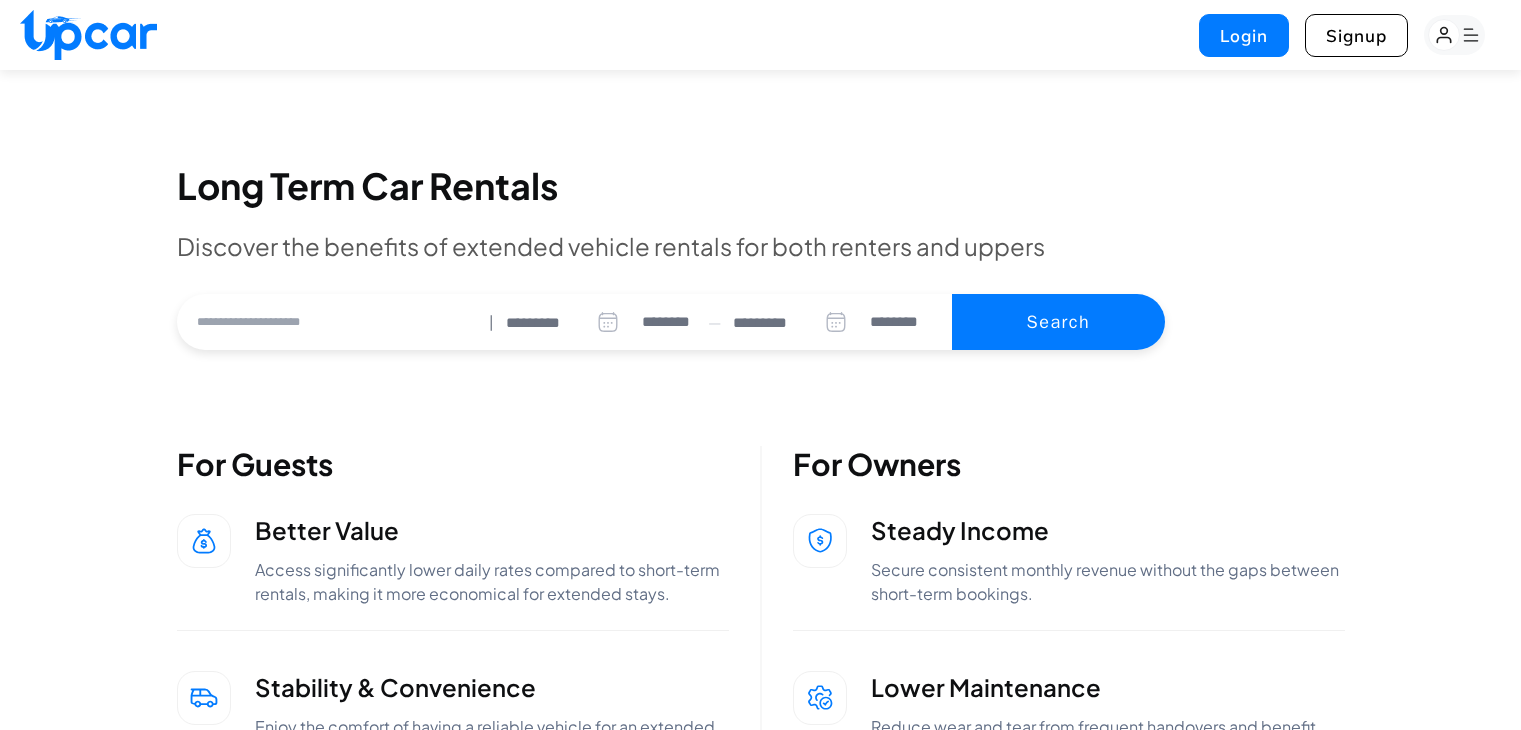scroll, scrollTop: 572, scrollLeft: 0, axis: vertical 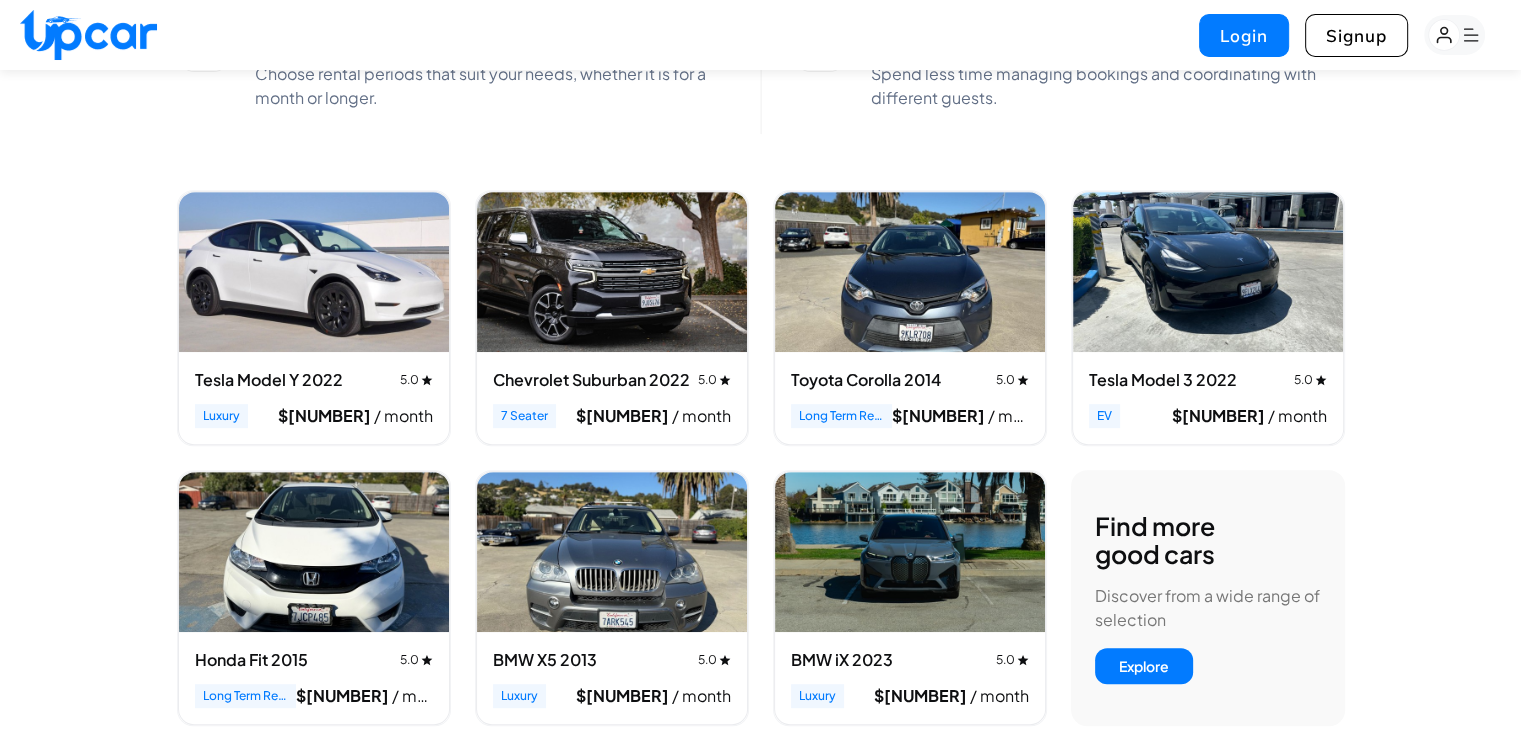 click at bounding box center (910, 272) 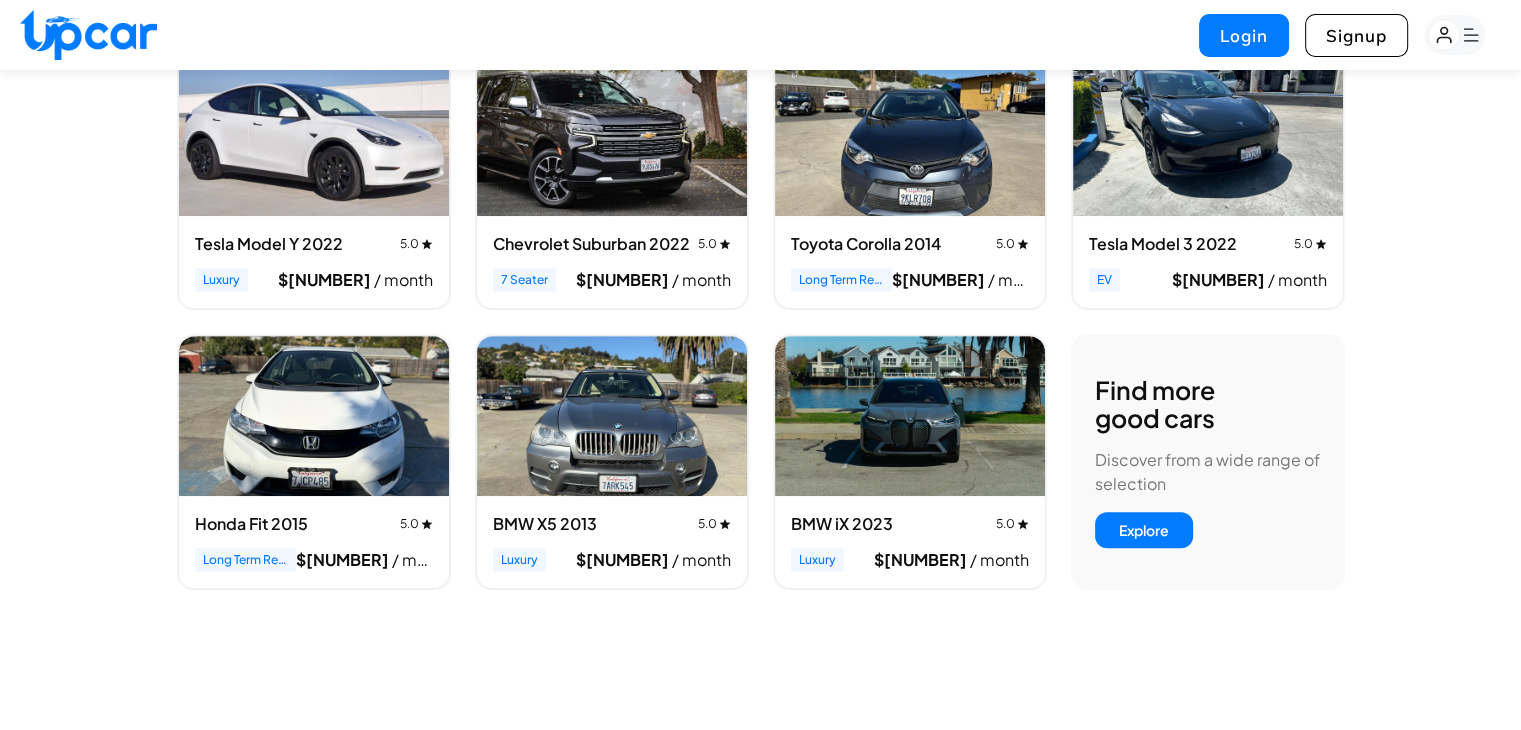 scroll, scrollTop: 949, scrollLeft: 0, axis: vertical 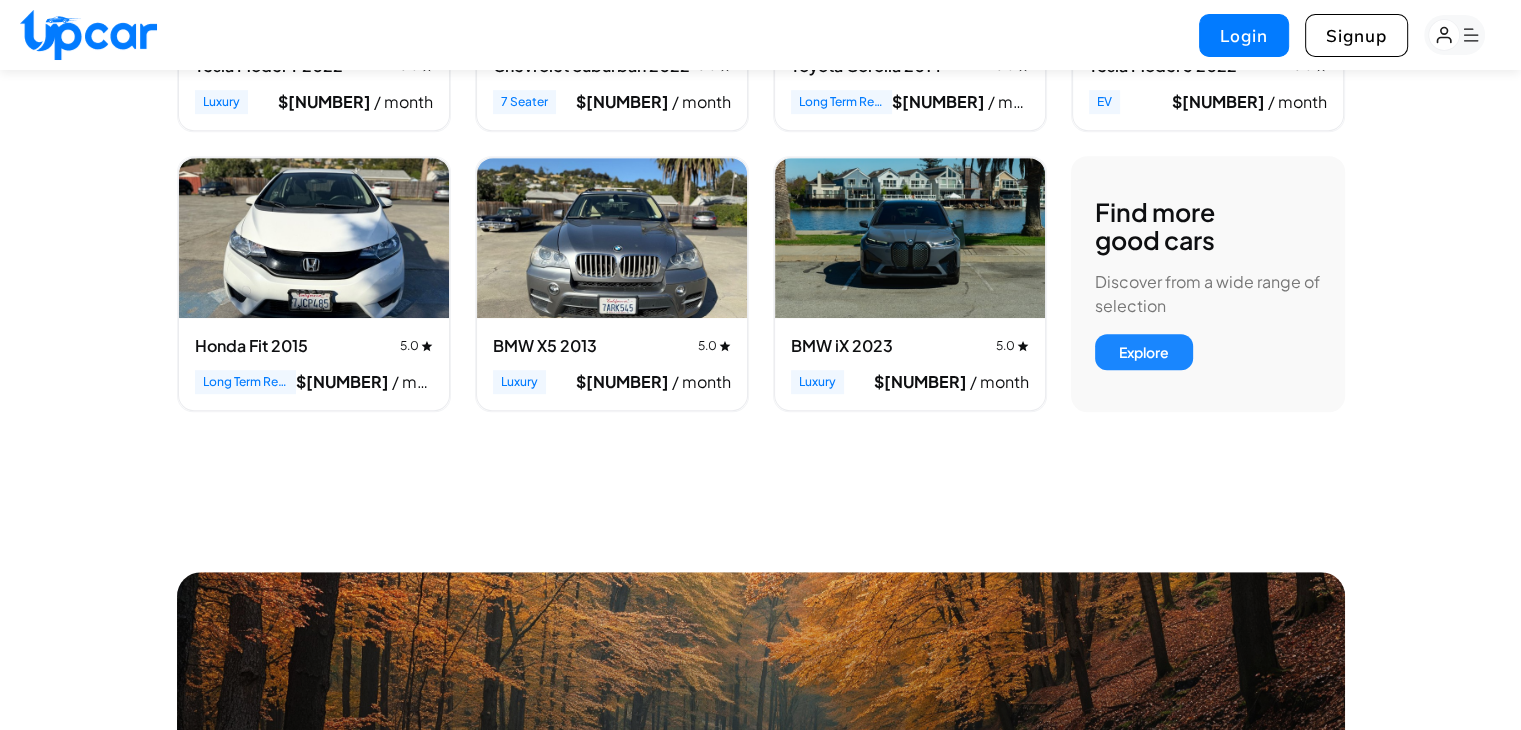 click on "Explore" at bounding box center [1144, 352] 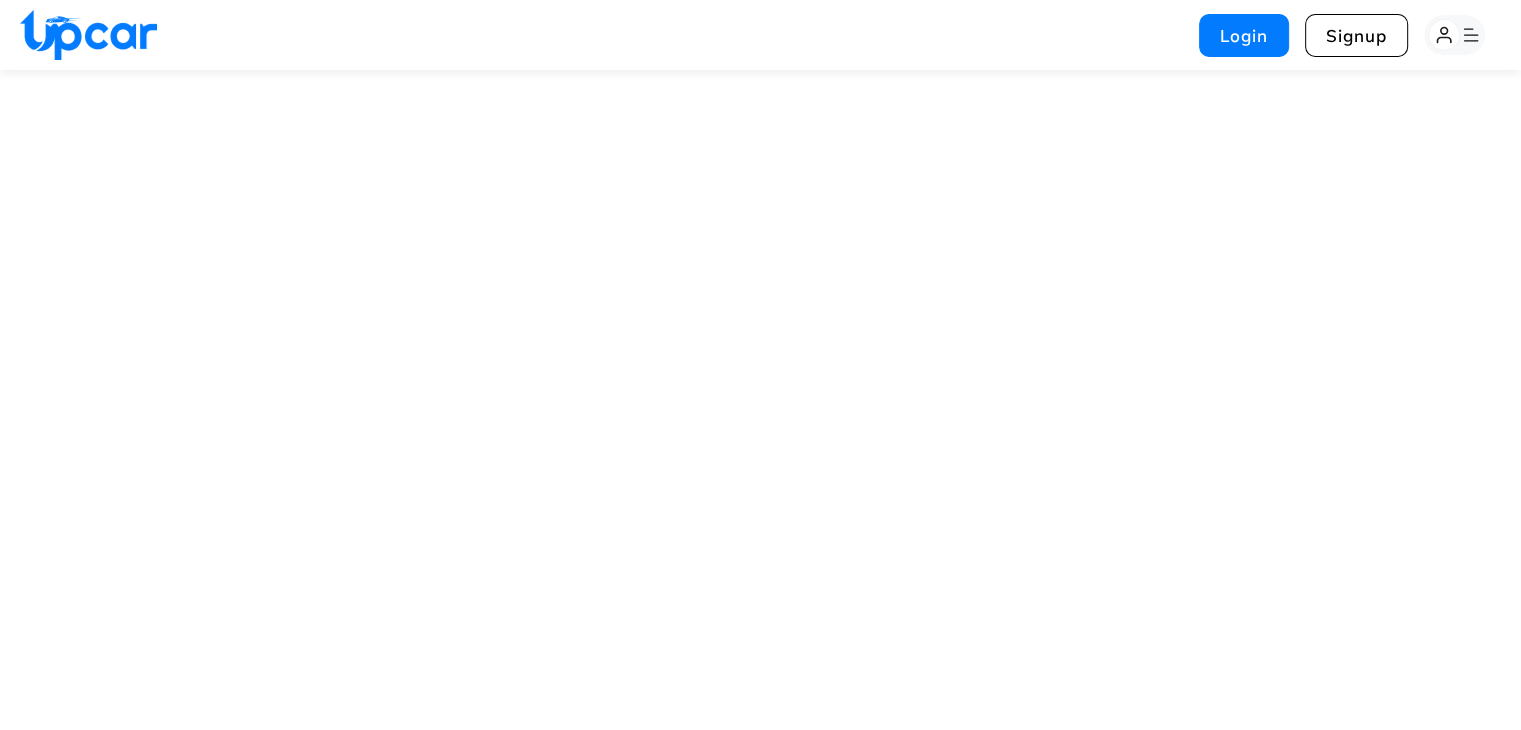 select on "********" 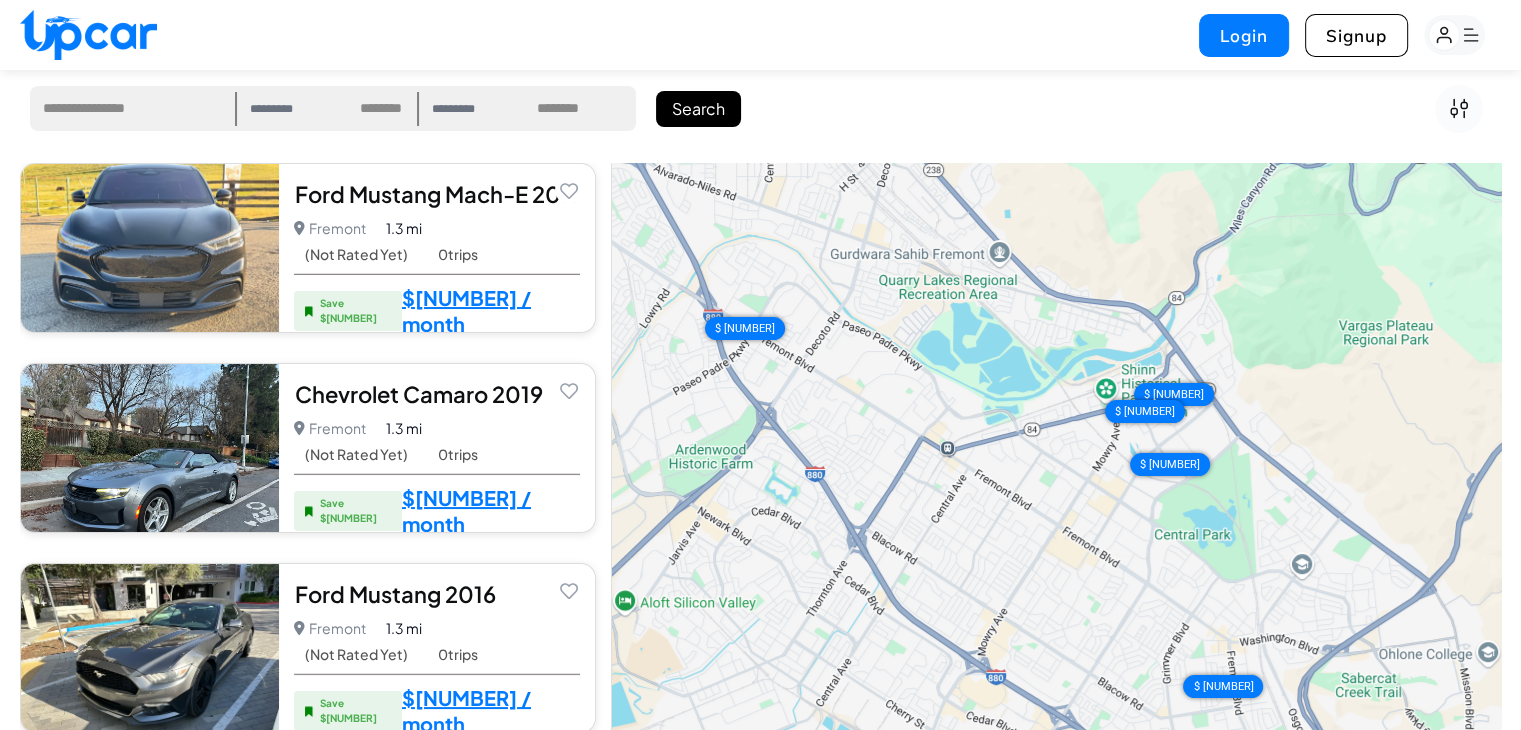 scroll, scrollTop: 163, scrollLeft: 0, axis: vertical 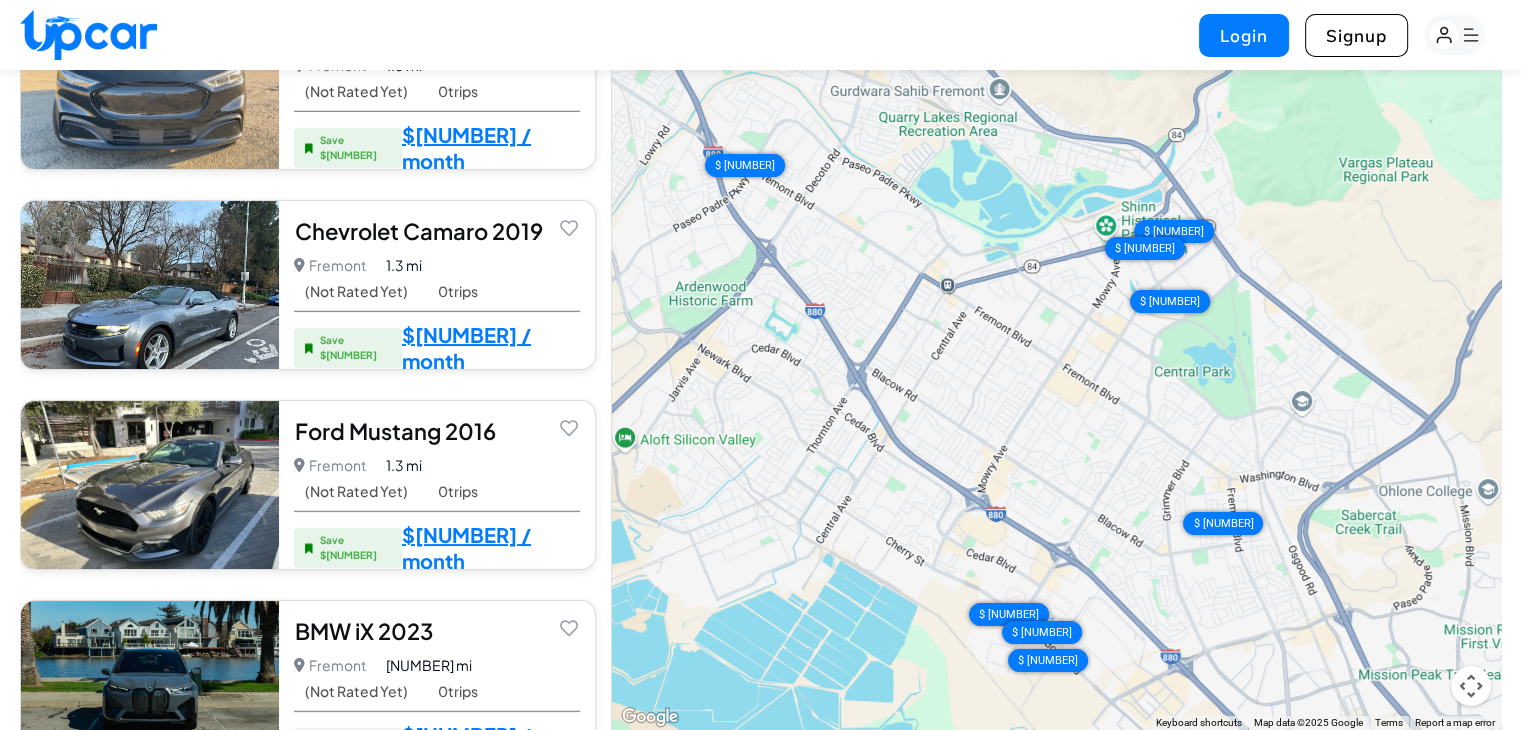 click on "Ford Mustang Mach-E 2023 5.0 [CITY] [CITY] • 0 trips 1.3 mi (Not Rated Yet) 0 trips Save $ [NUMBER] $[NUMBER] / month $[NUMBER] / month total Chevrolet Camaro 2019 5.0 [CITY] [CITY] • 0 trips 1.3 mi (Not Rated Yet) 0 trips Save $ [NUMBER] $[NUMBER] / month $[NUMBER] / month total Ford Mustang 2016 5.0 [CITY] [CITY] • 0 trips 1.3 mi (Not Rated Yet) 0 trips Save $ [NUMBER] $[NUMBER] / month $[NUMBER] / month total BMW iX 2023 5.0 [CITY] [CITY] • 0 trips 2.0 mi (Not Rated Yet) 0 trips Save $ [NUMBER] $[NUMBER] / month $[NUMBER] / month total Audi S5 2018 5.0 [CITY] [CITY] • 2 trips 2.6 mi (Not Rated Yet) 2 trips Save $ [NUMBER] $[NUMBER] / month $[NUMBER] / month total Tesla Model 3 2020 5.0 [CITY] [CITY] • 8 trips 2.6 mi 5 8 trips Save $ [NUMBER] $[NUMBER] / month $[NUMBER] / month total BMW 430i 2018 5.0 [CITY] [CITY] • 7 trips 2.6 mi 5 7 trips Save $ [NUMBER] $[NUMBER] / month $[NUMBER] / month total Nissan Sentra 2024 5.0 [CITY] [CITY] • 0 trips 3.3 mi (Not Rated Yet) 0" at bounding box center [316, 365] 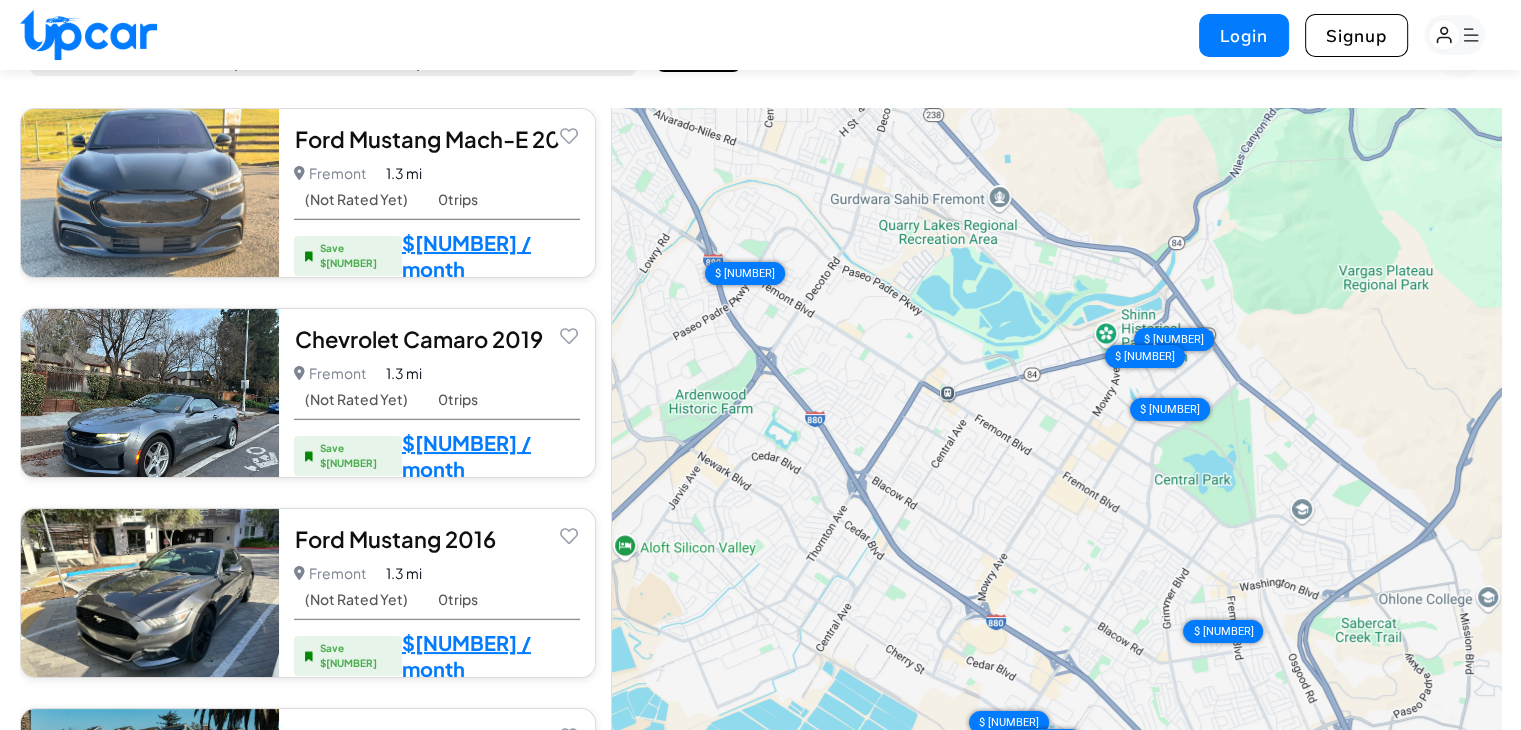 scroll, scrollTop: 26, scrollLeft: 0, axis: vertical 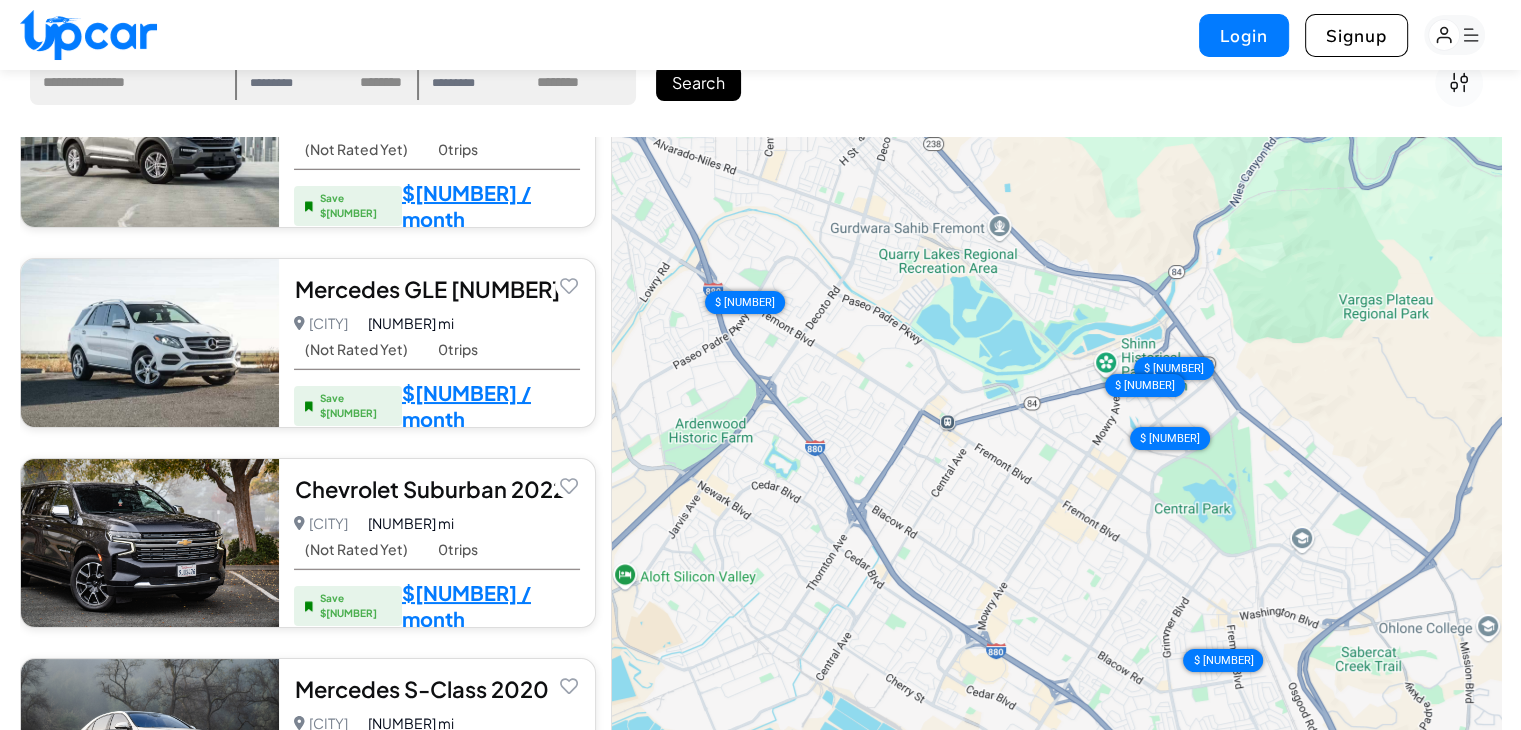 select on "********" 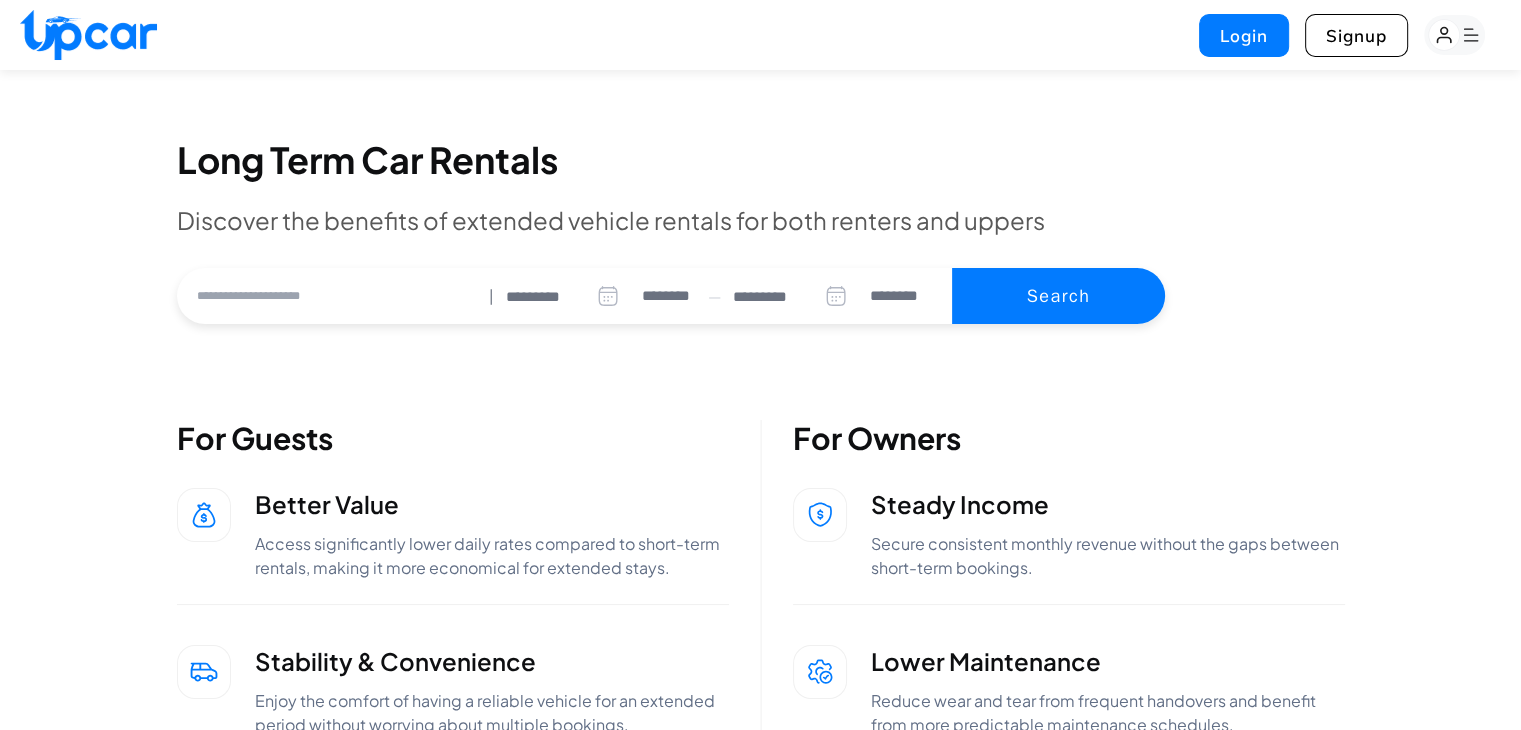 scroll, scrollTop: 1124, scrollLeft: 0, axis: vertical 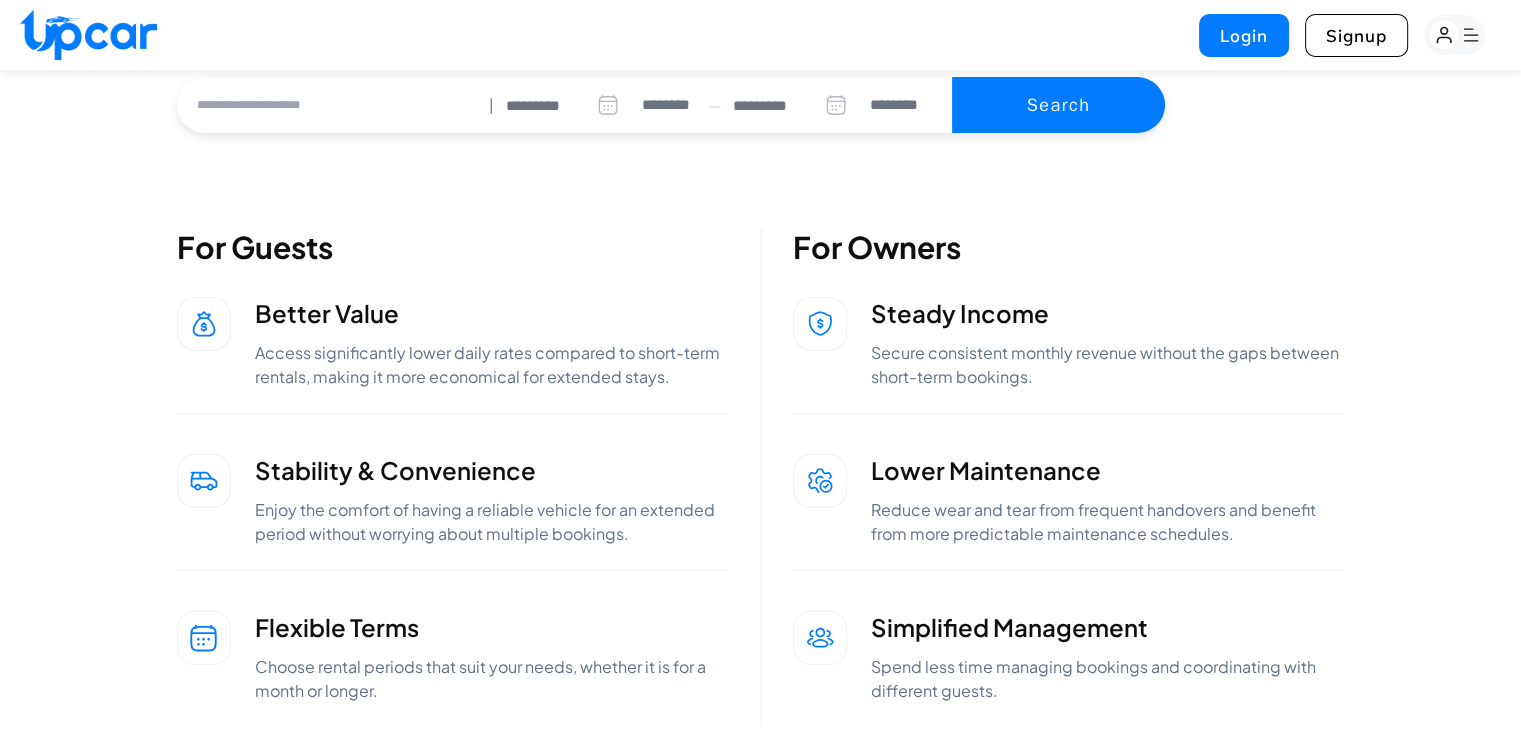 click on "*********" at bounding box center (568, 106) 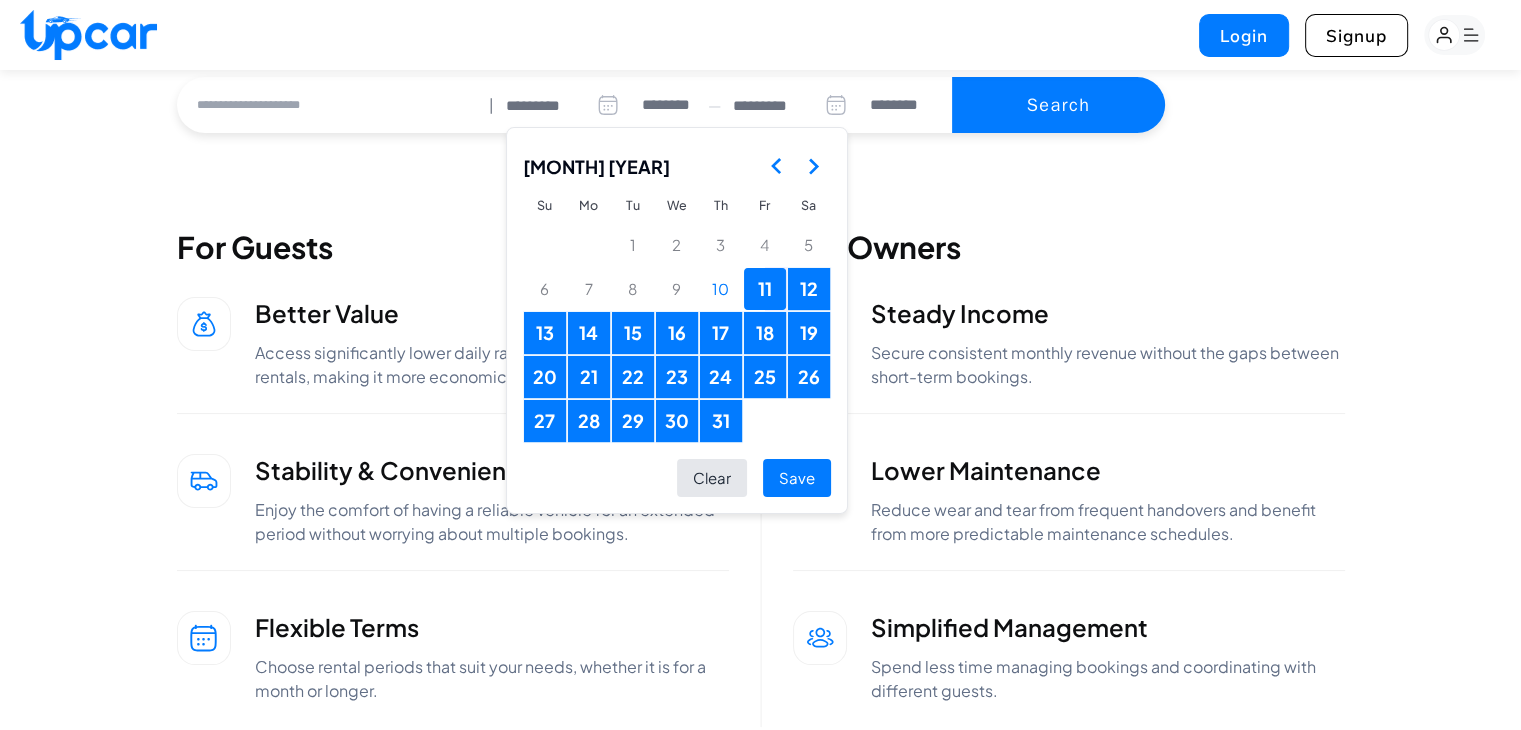 click 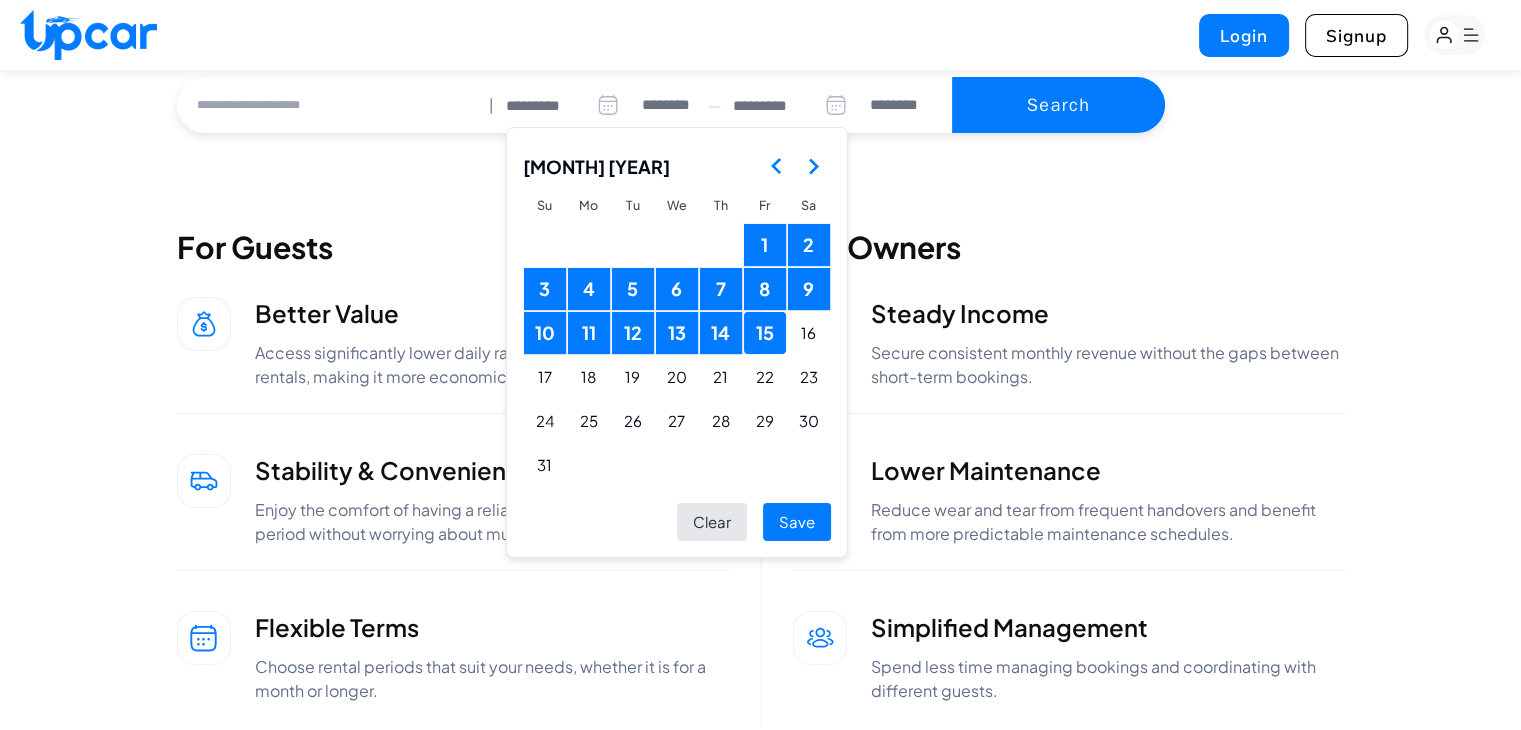 click 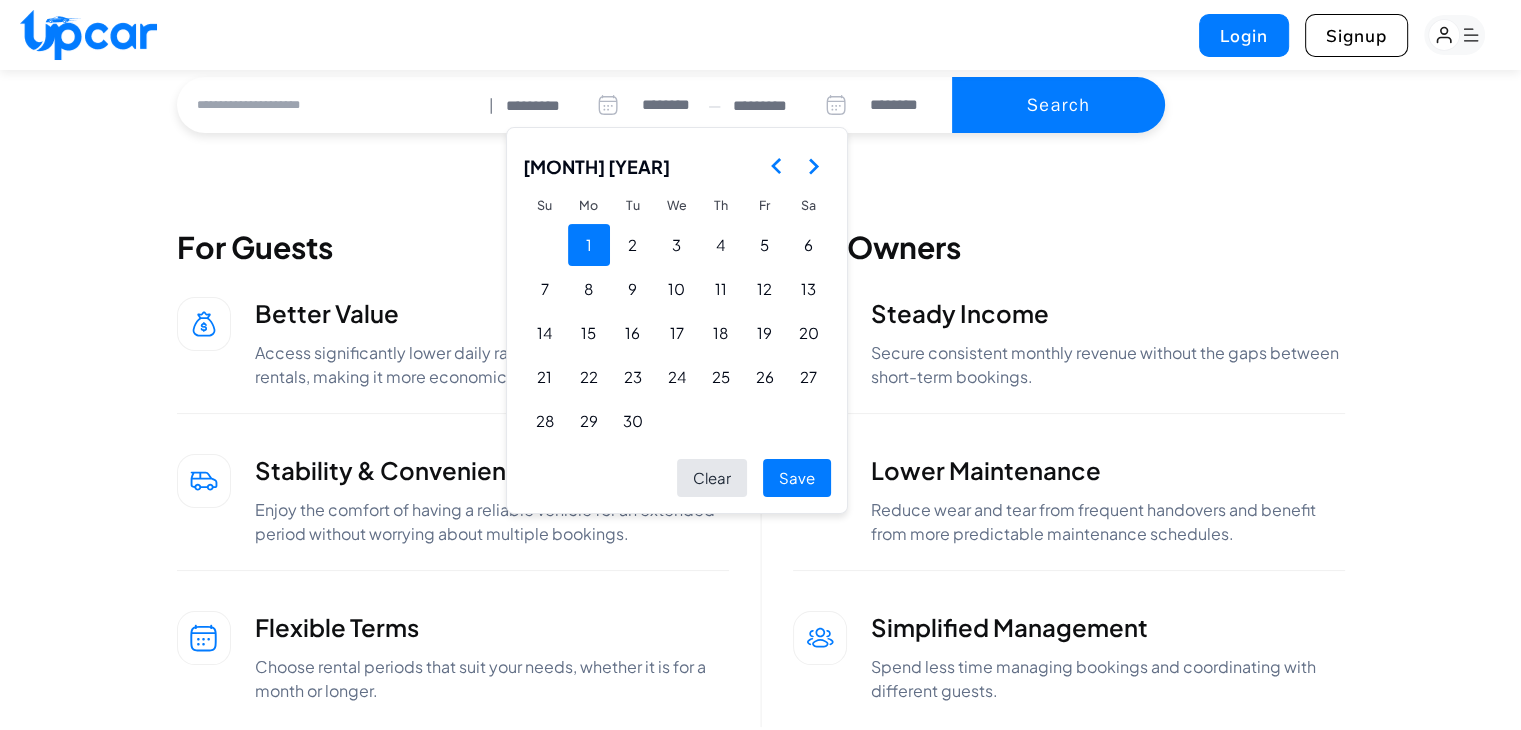 click on "1" at bounding box center (589, 245) 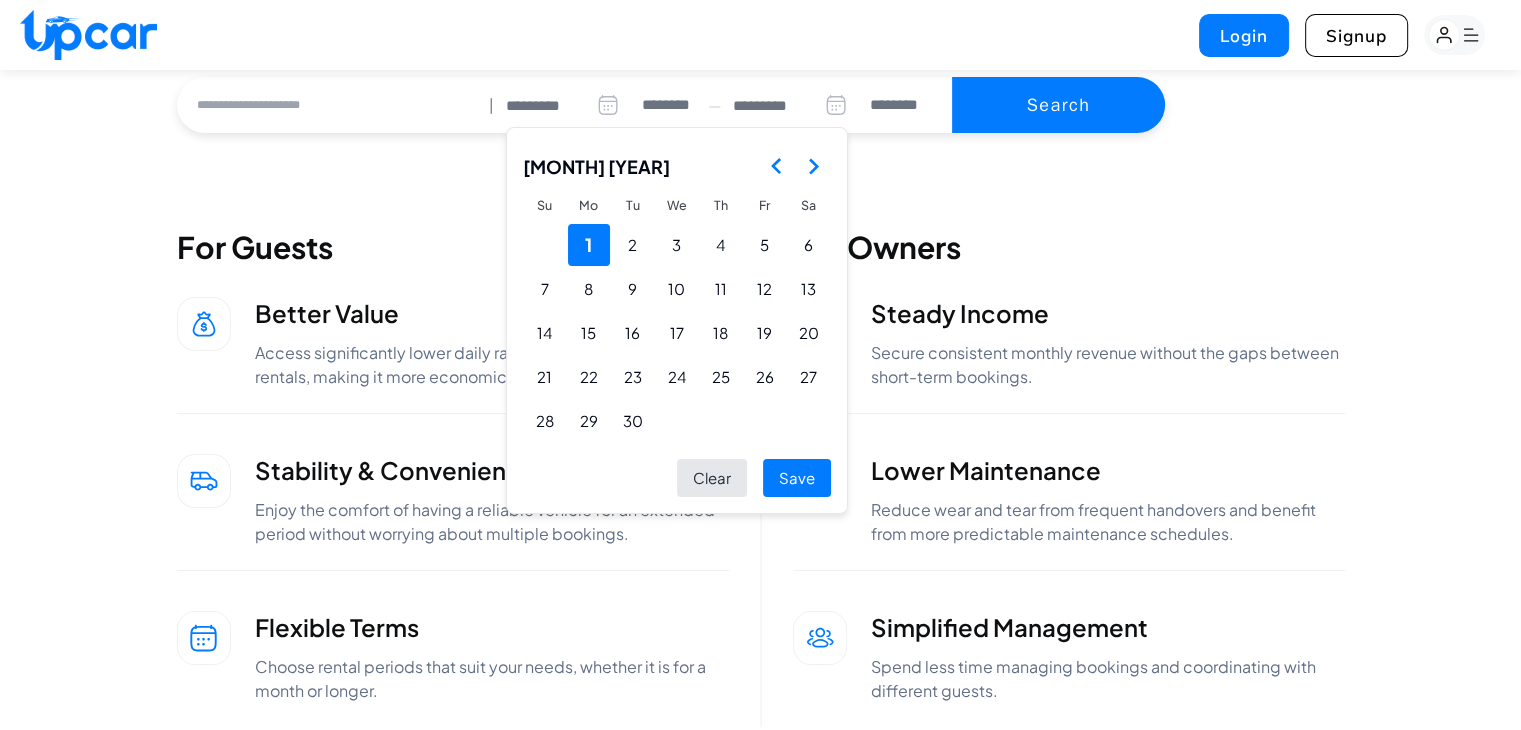 click on "1" at bounding box center (589, 245) 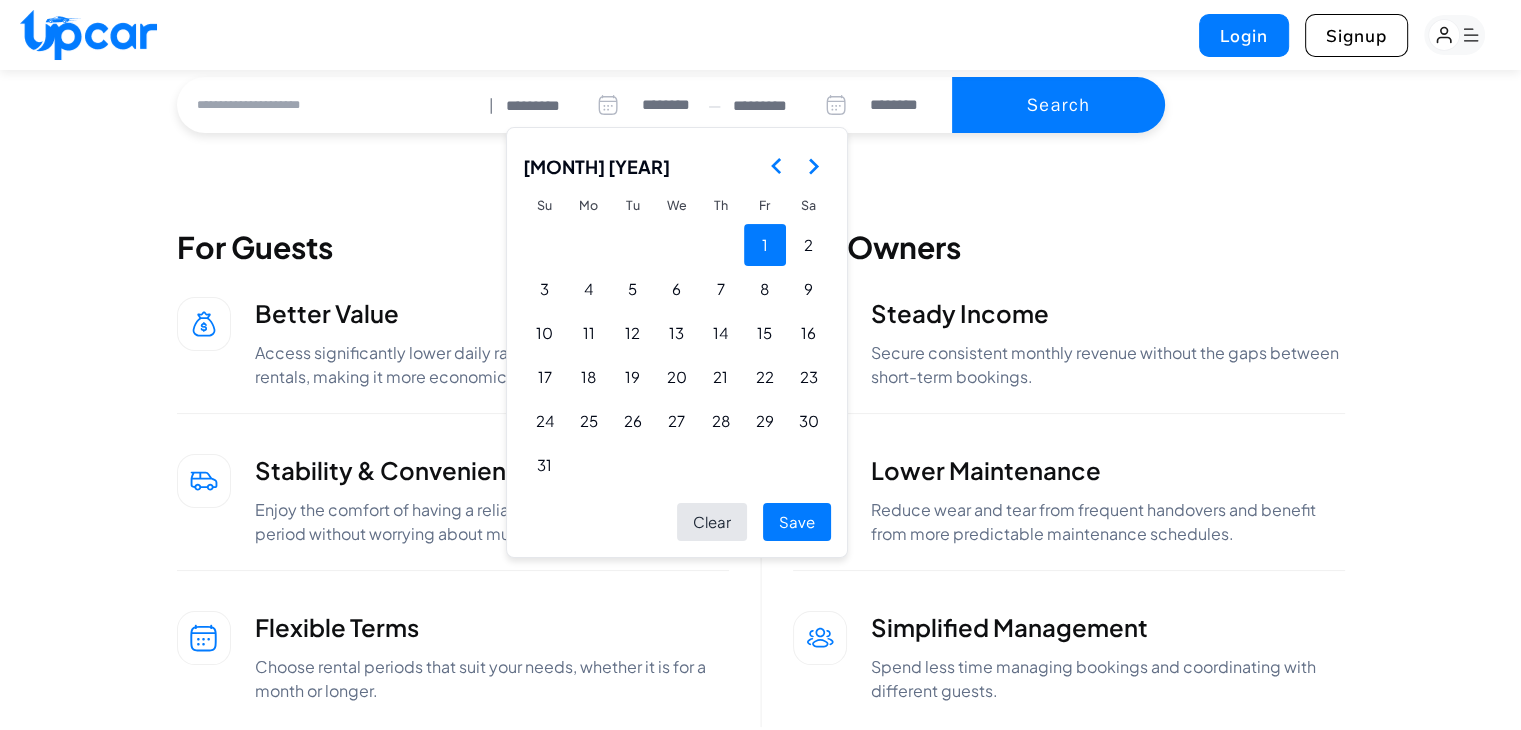 click on "1" at bounding box center (765, 245) 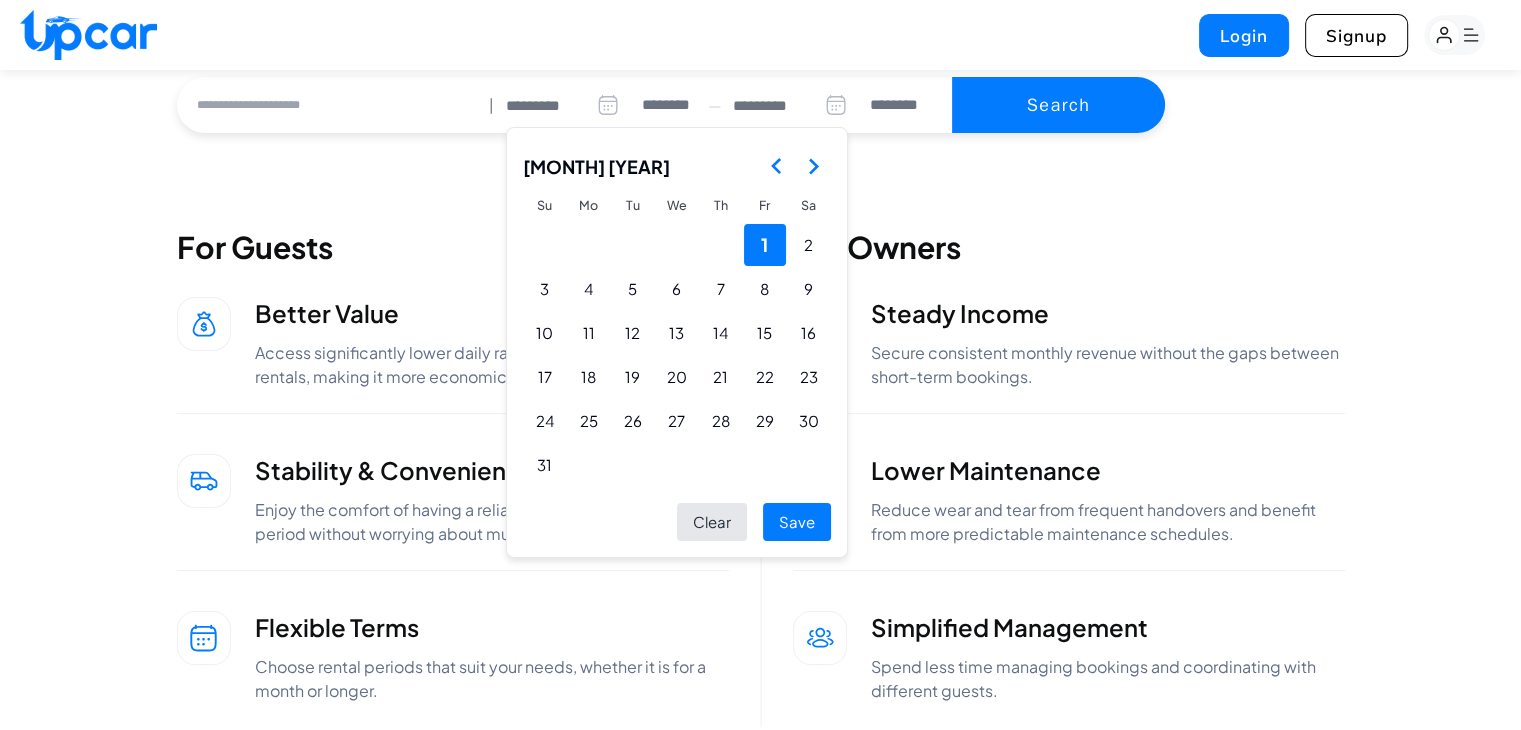 click on "Save" at bounding box center [797, 522] 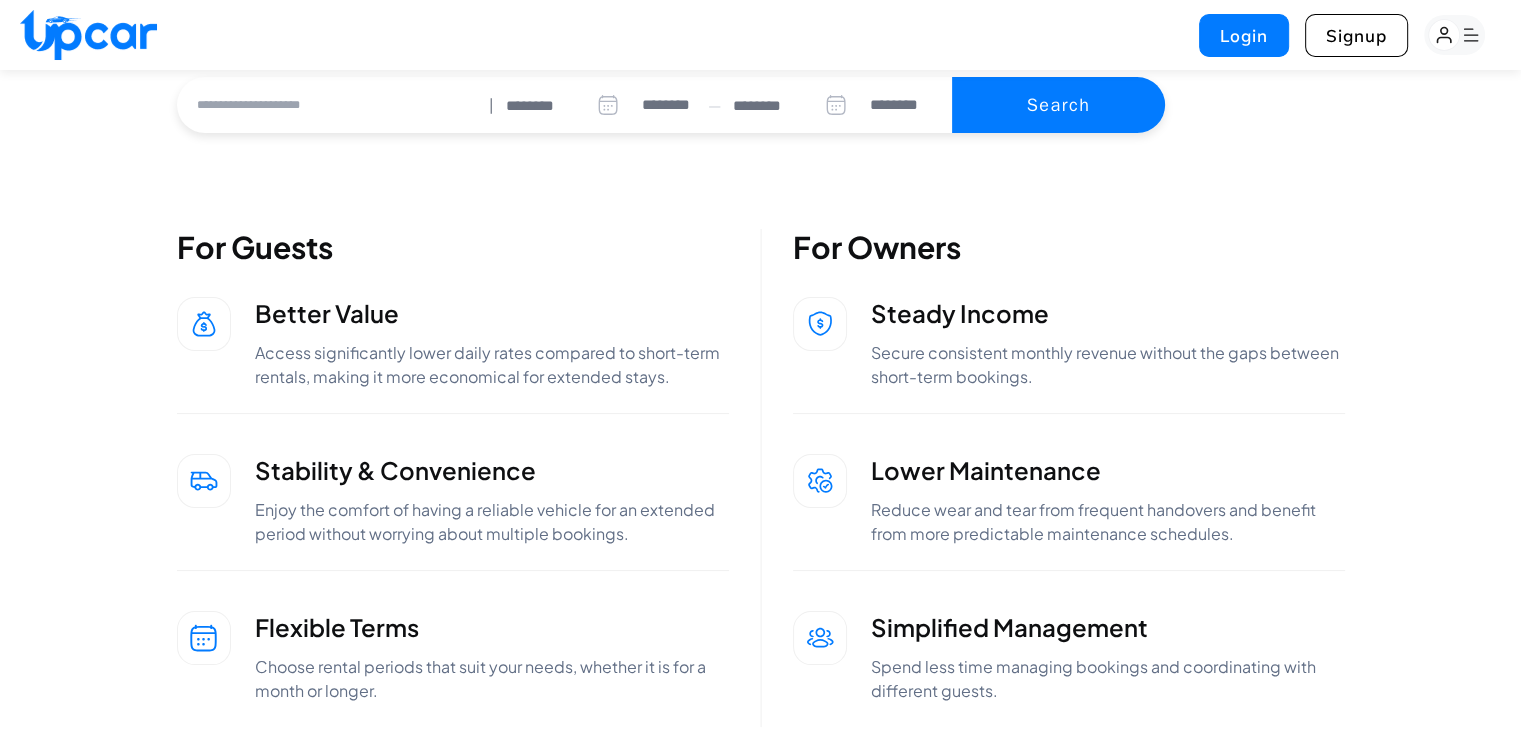 click at bounding box center (836, 105) 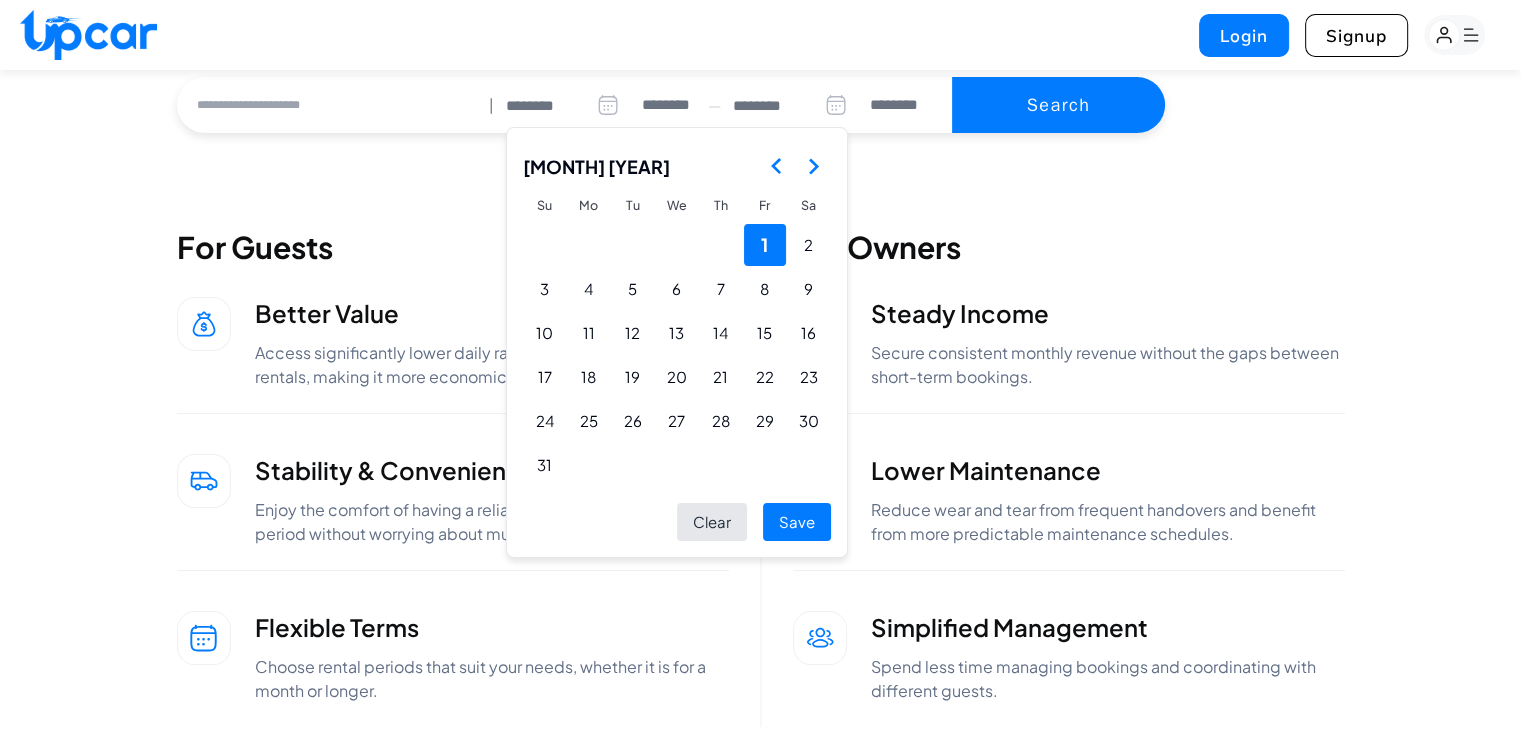 click 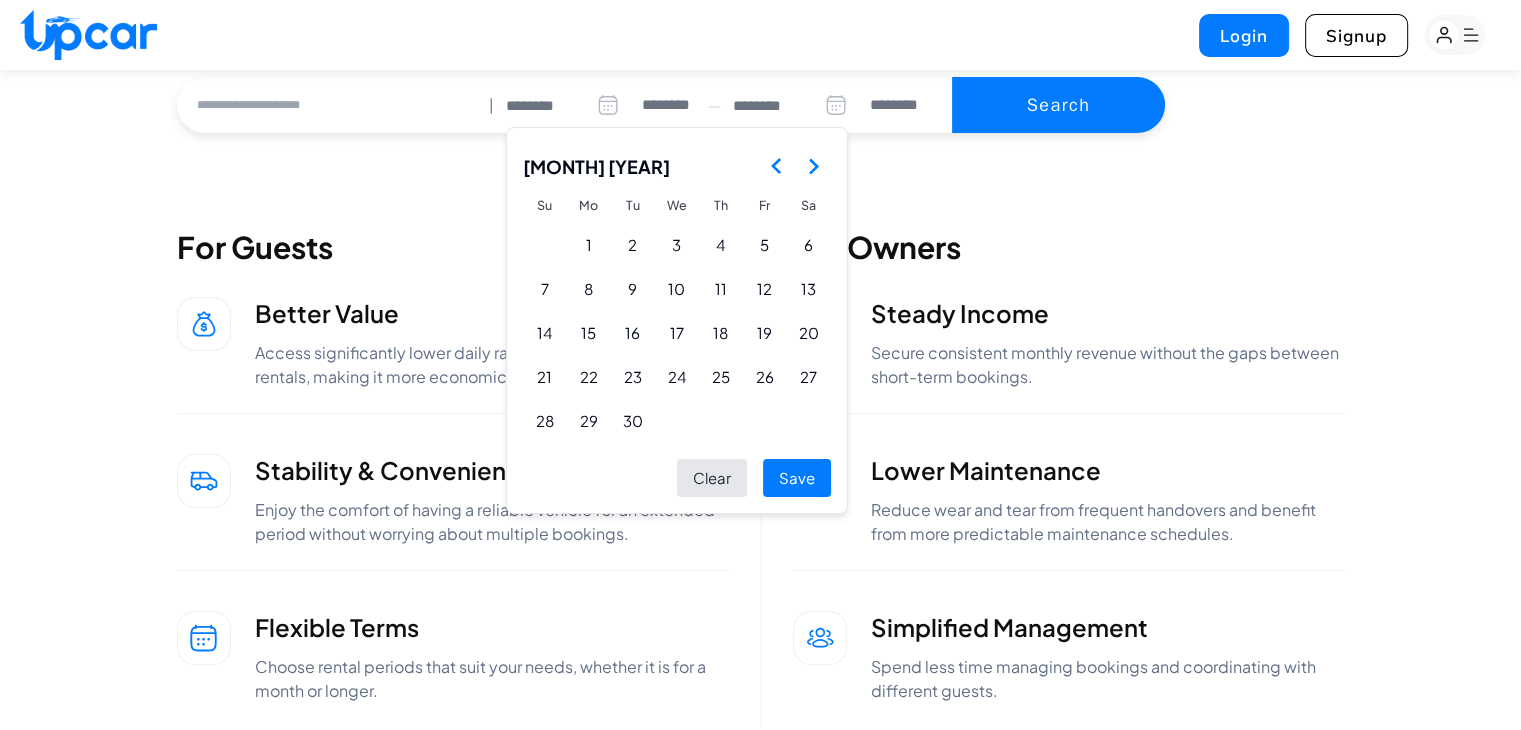 click 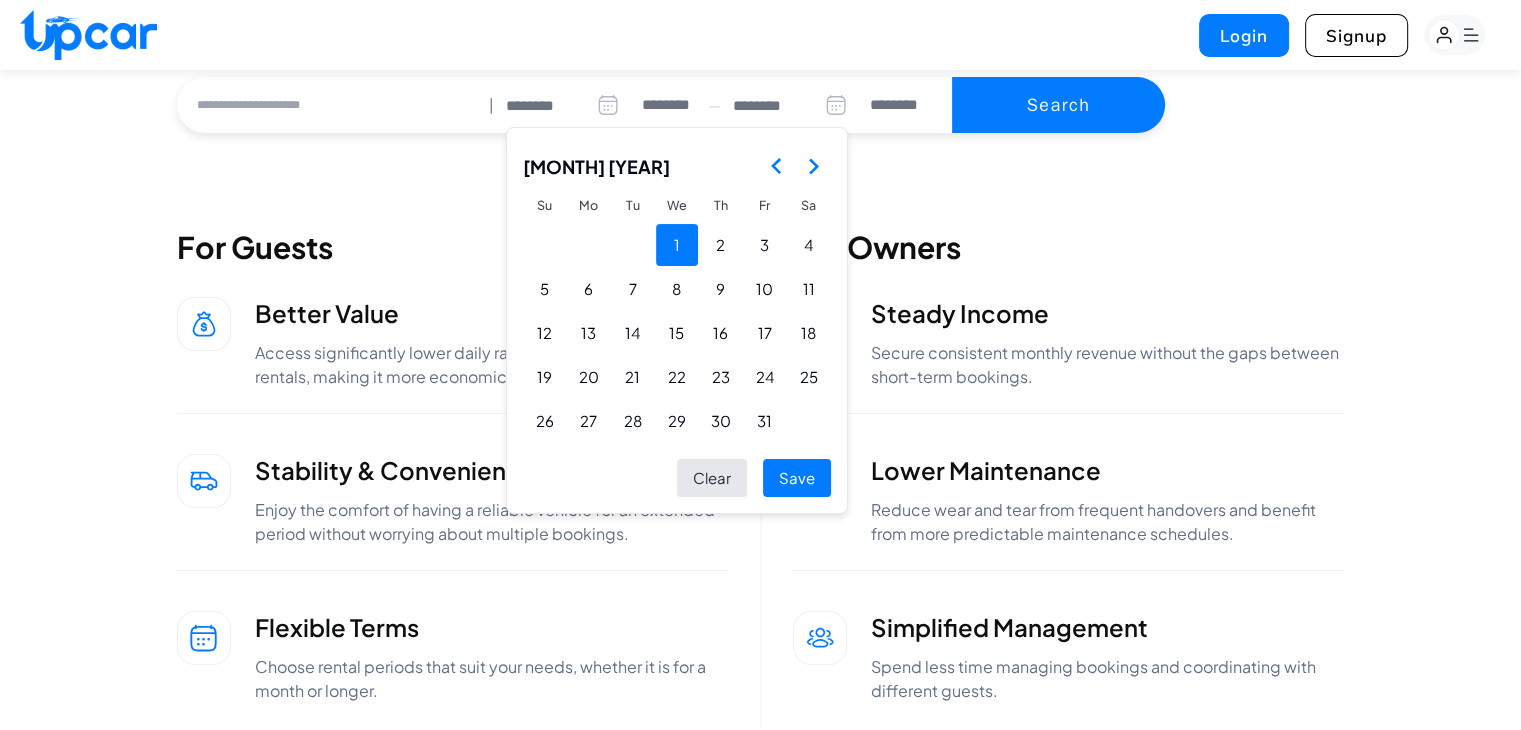 click on "1" at bounding box center [677, 245] 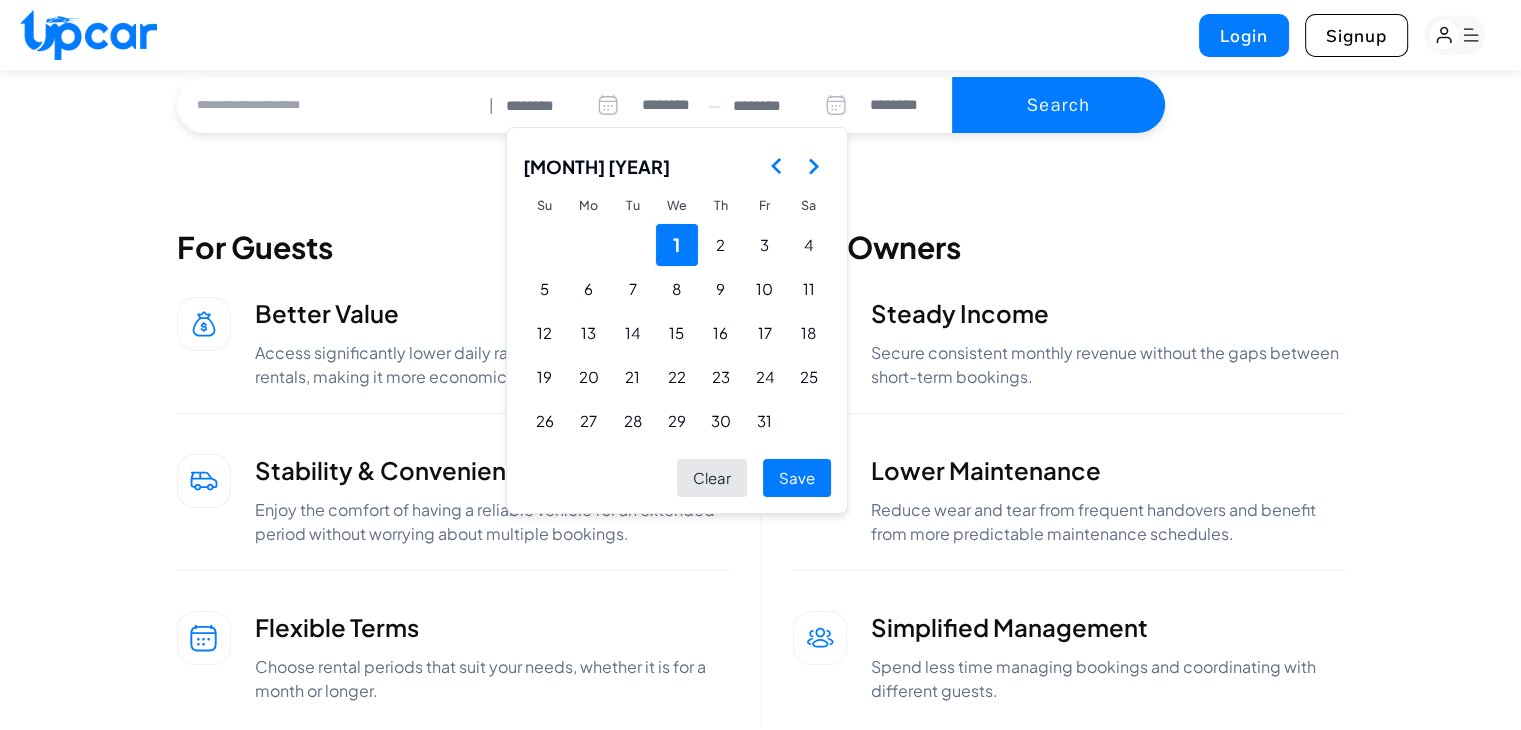 click on "1" at bounding box center (677, 245) 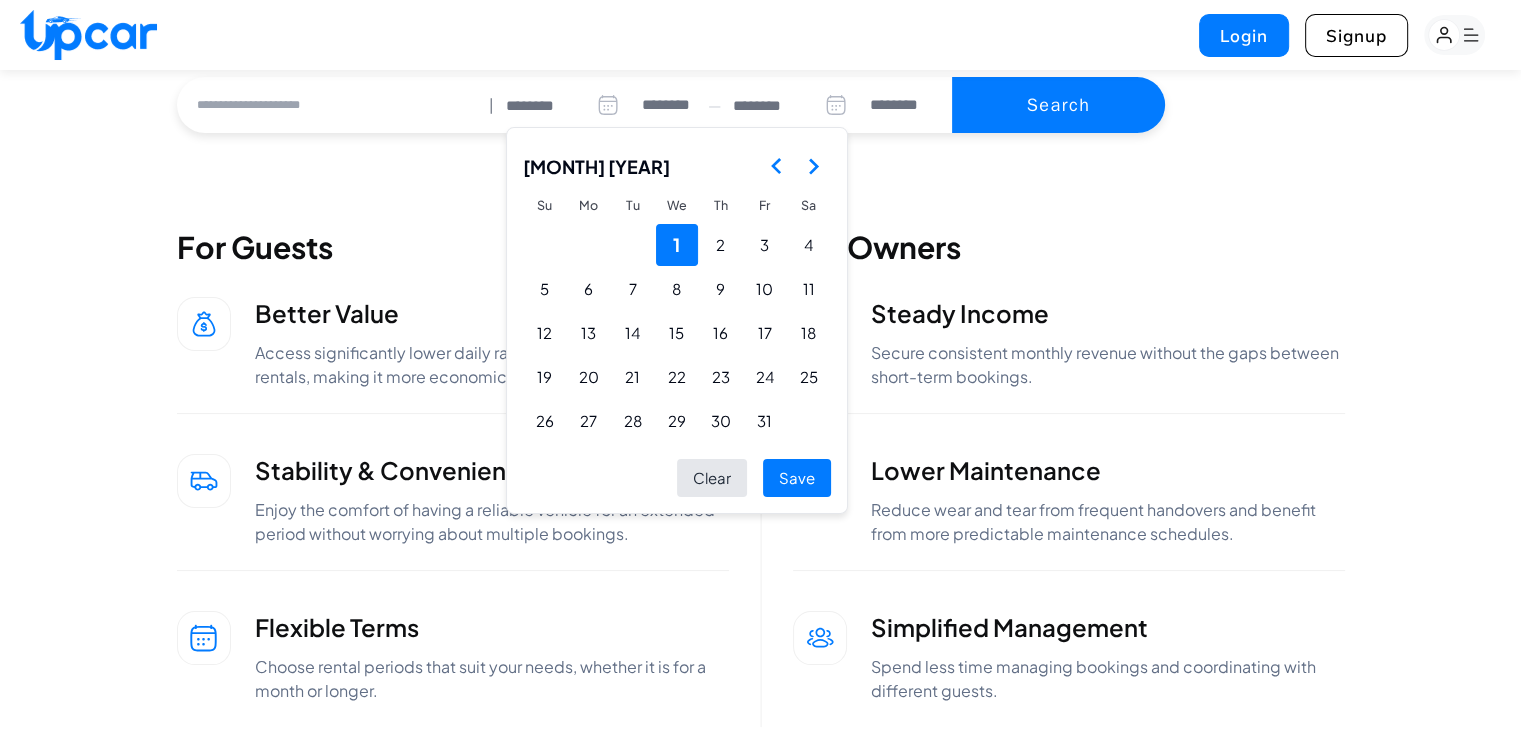click on "Save" at bounding box center (797, 478) 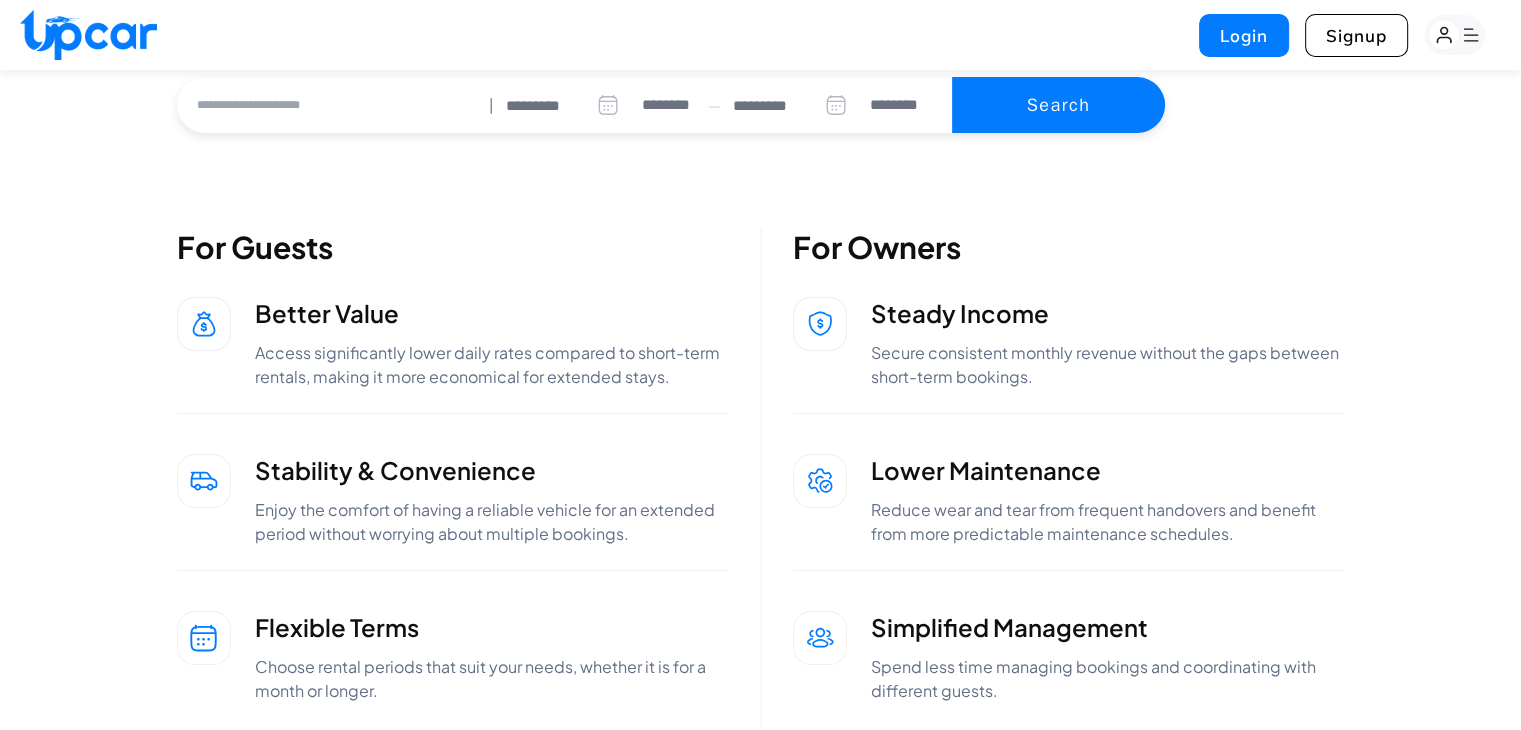 click at bounding box center [327, 105] 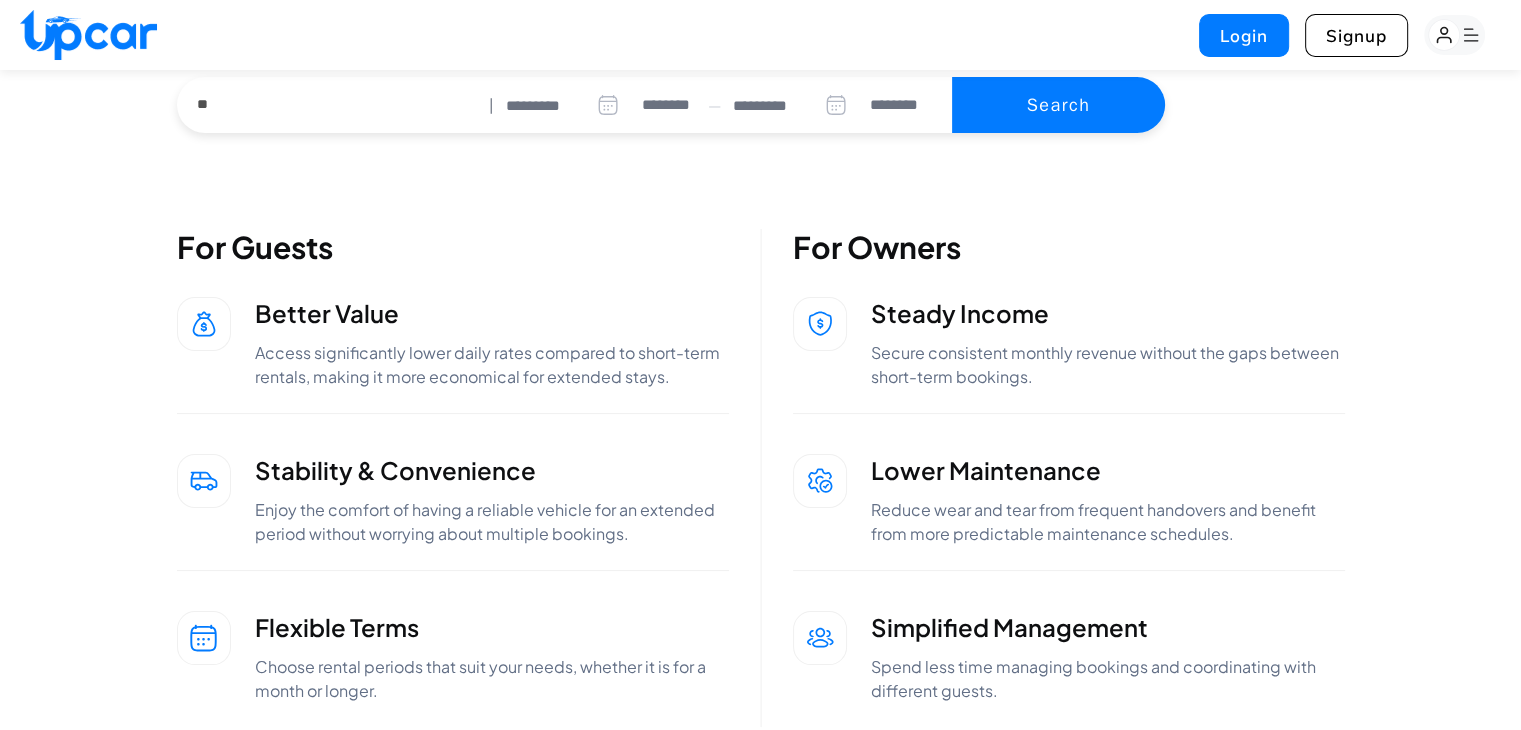 type on "*" 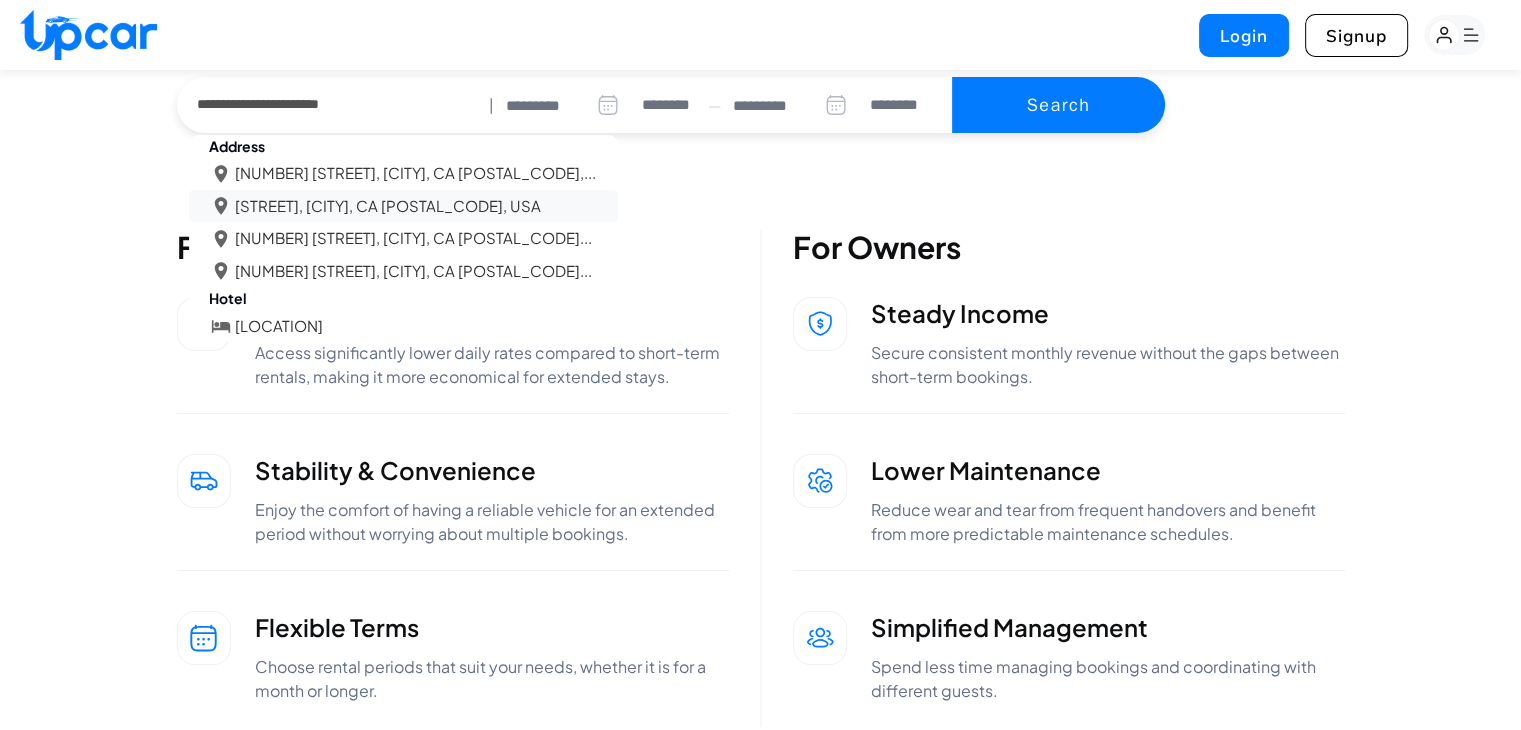 click on "[STREET], [CITY], CA [POSTAL_CODE], USA" at bounding box center [388, 206] 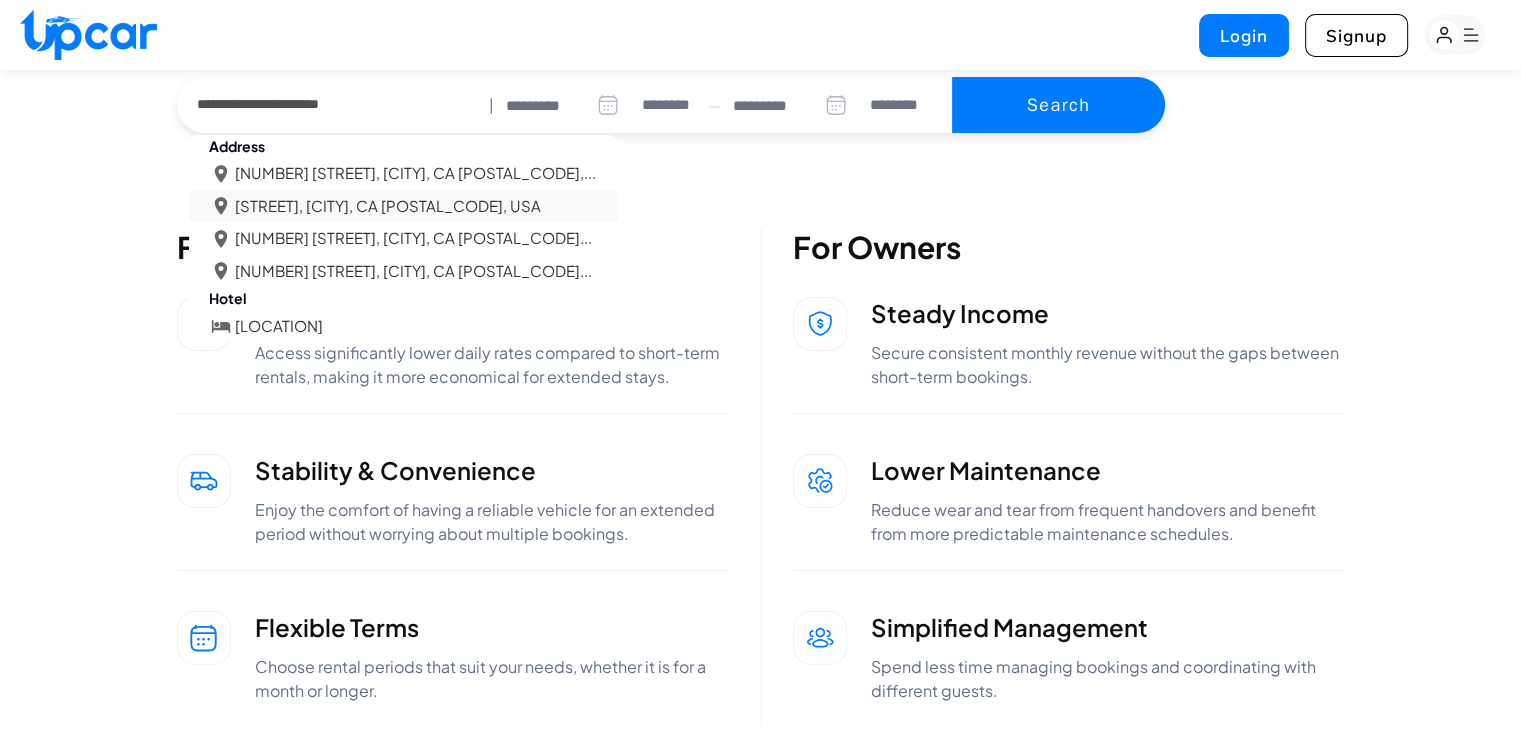 type on "**********" 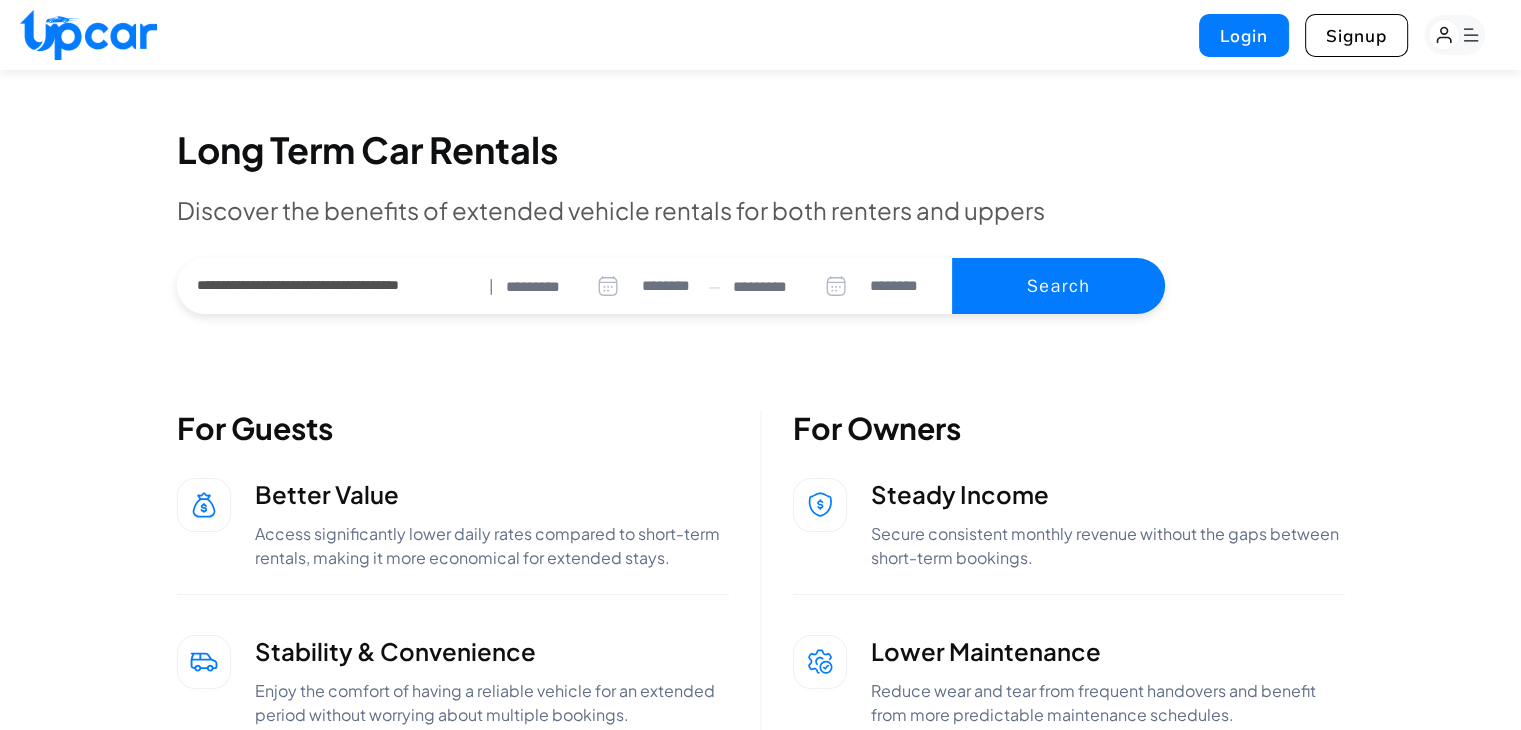 scroll, scrollTop: 40, scrollLeft: 0, axis: vertical 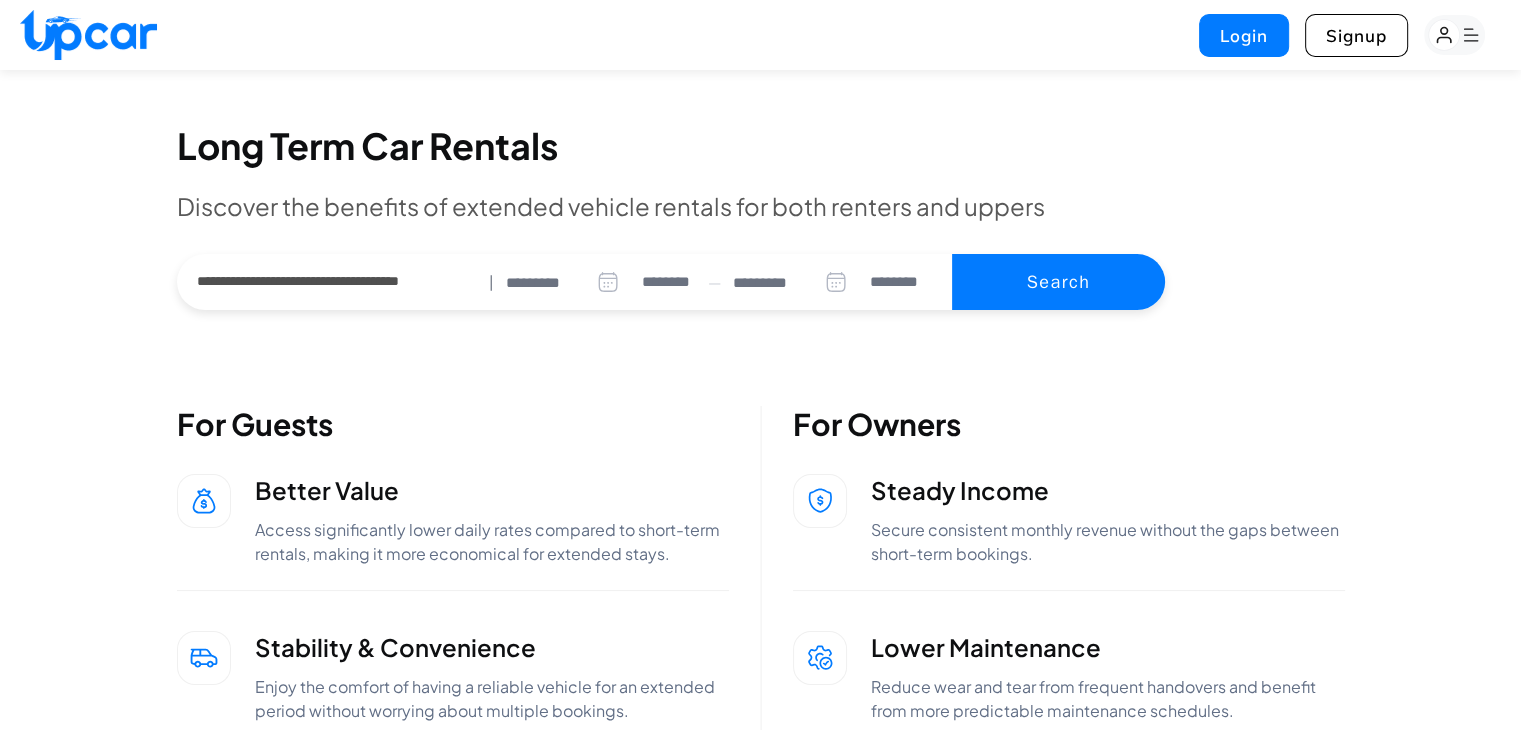 click on "**********" at bounding box center [327, 282] 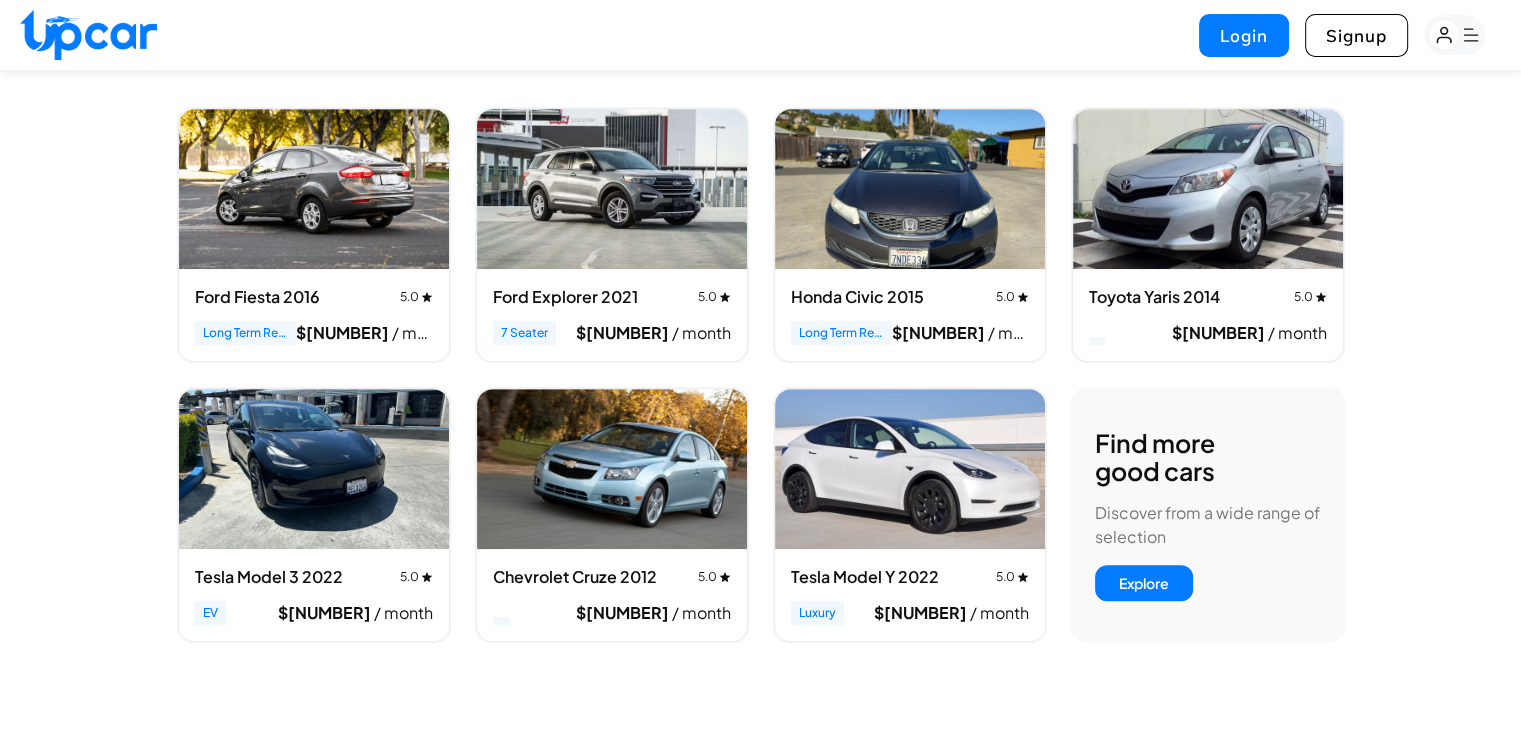 scroll, scrollTop: 920, scrollLeft: 0, axis: vertical 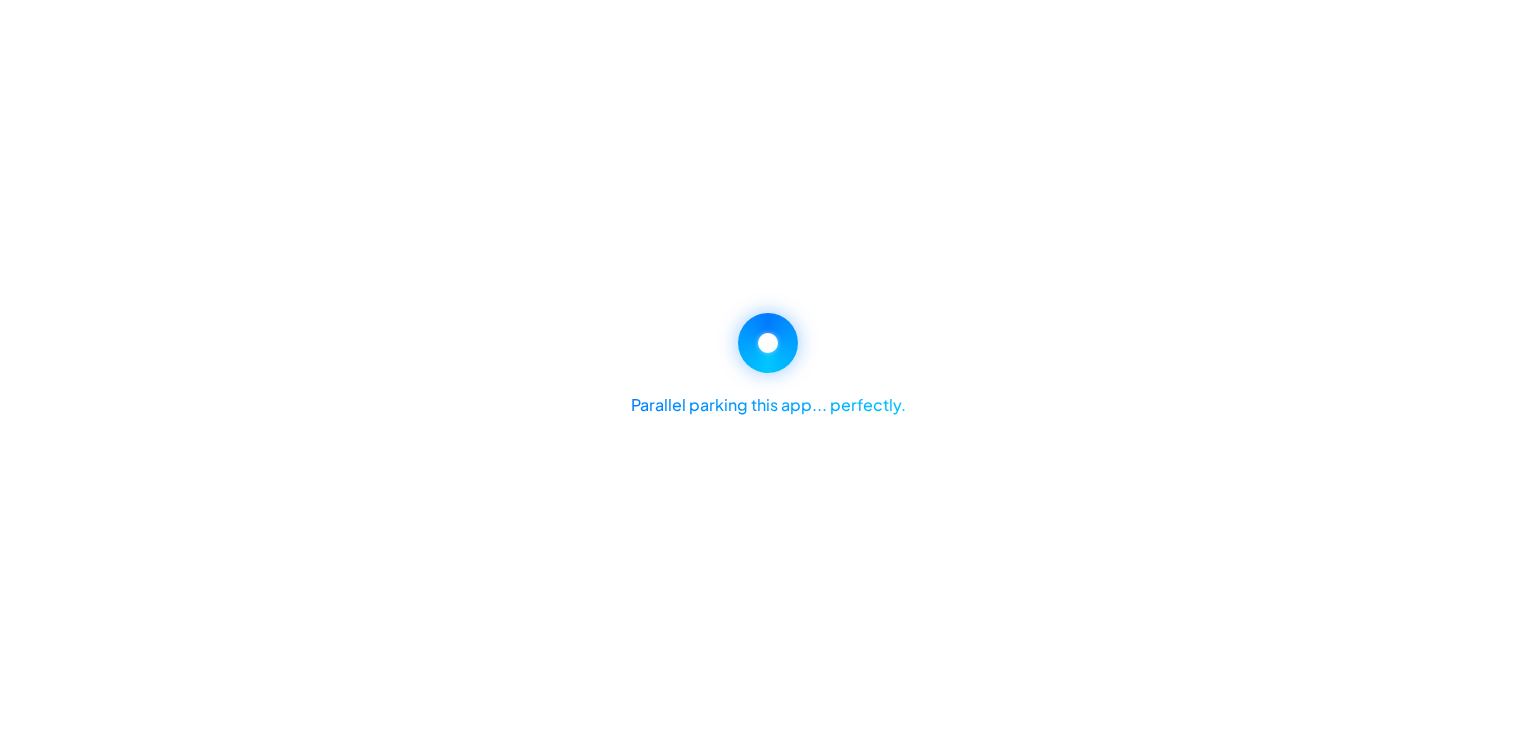 select on "********" 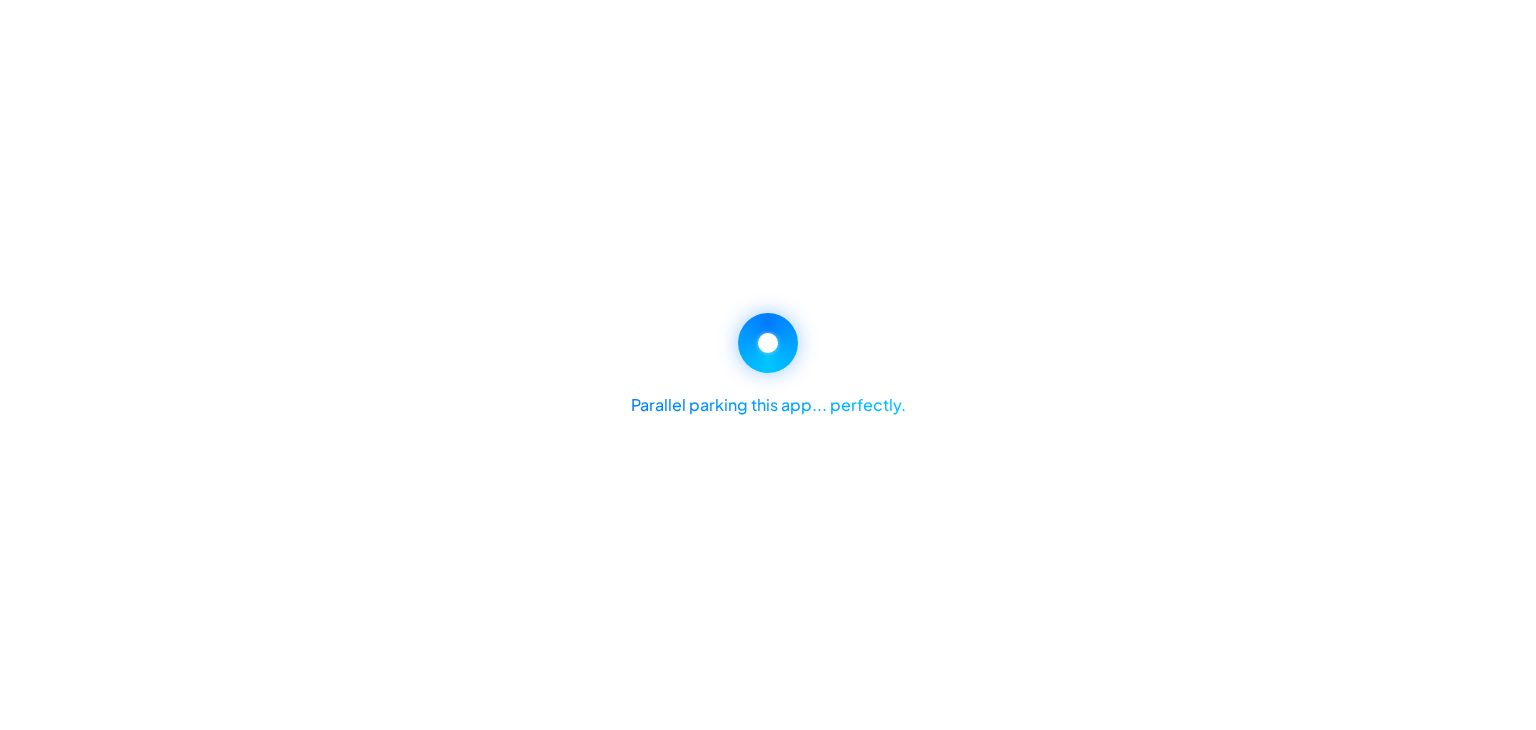 select on "********" 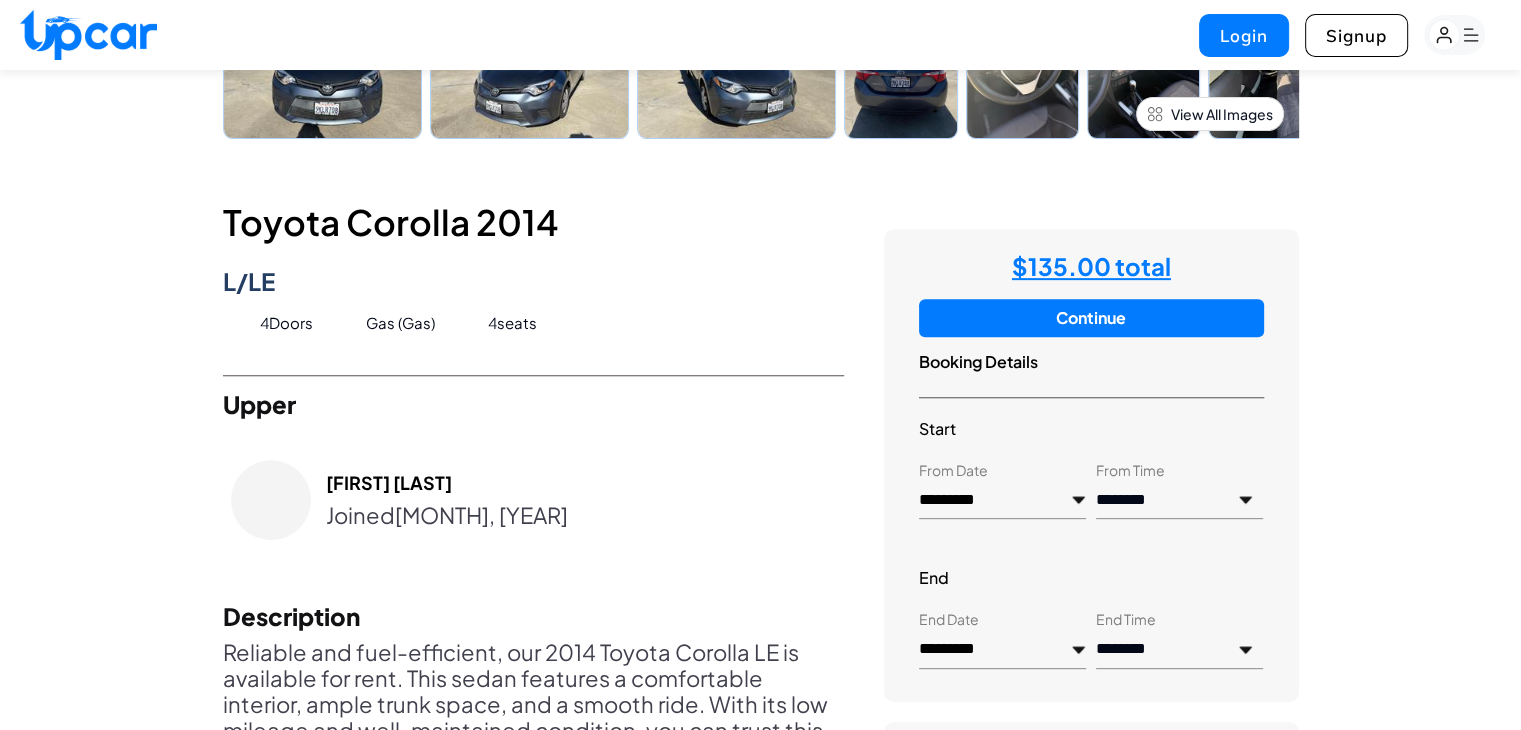 scroll, scrollTop: 755, scrollLeft: 0, axis: vertical 